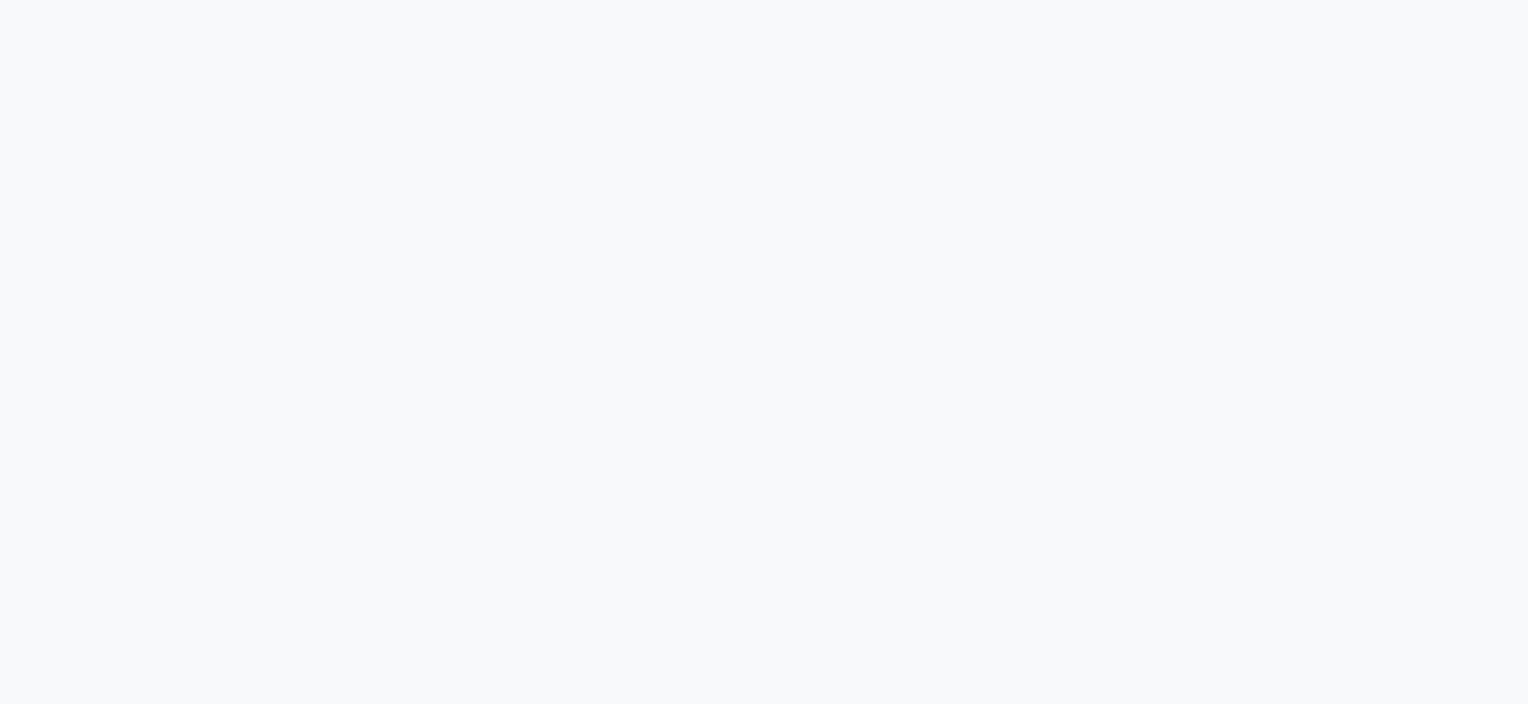 scroll, scrollTop: 0, scrollLeft: 0, axis: both 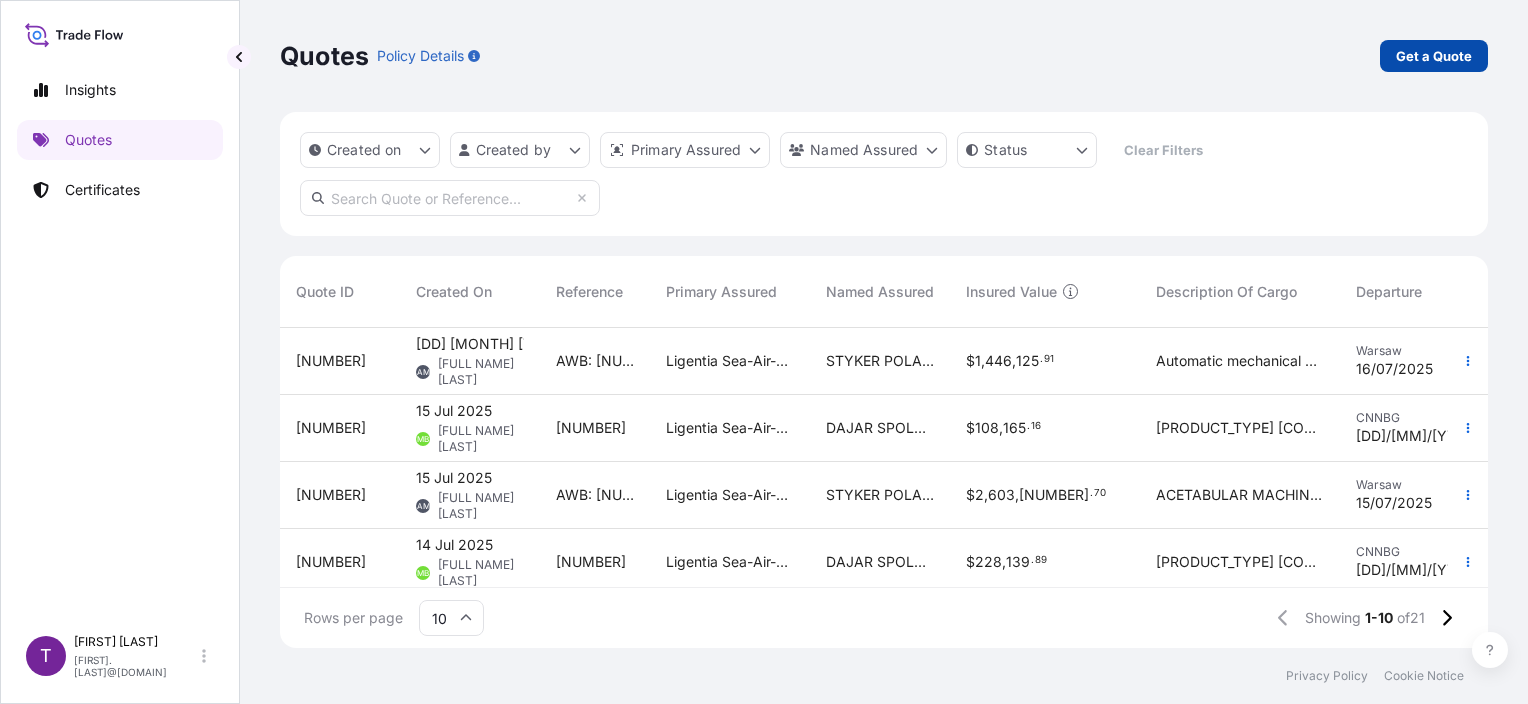 click on "Get a Quote" at bounding box center [1434, 56] 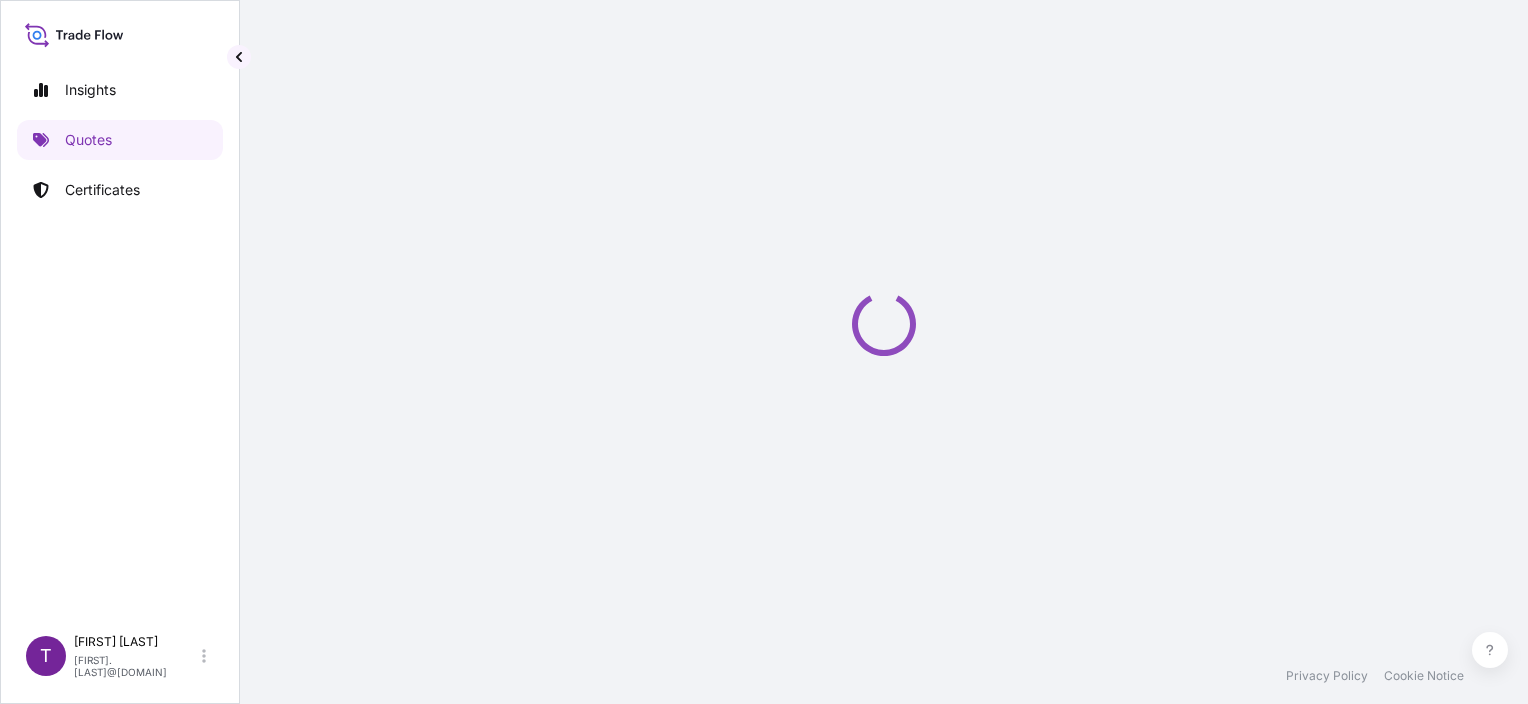 scroll, scrollTop: 32, scrollLeft: 0, axis: vertical 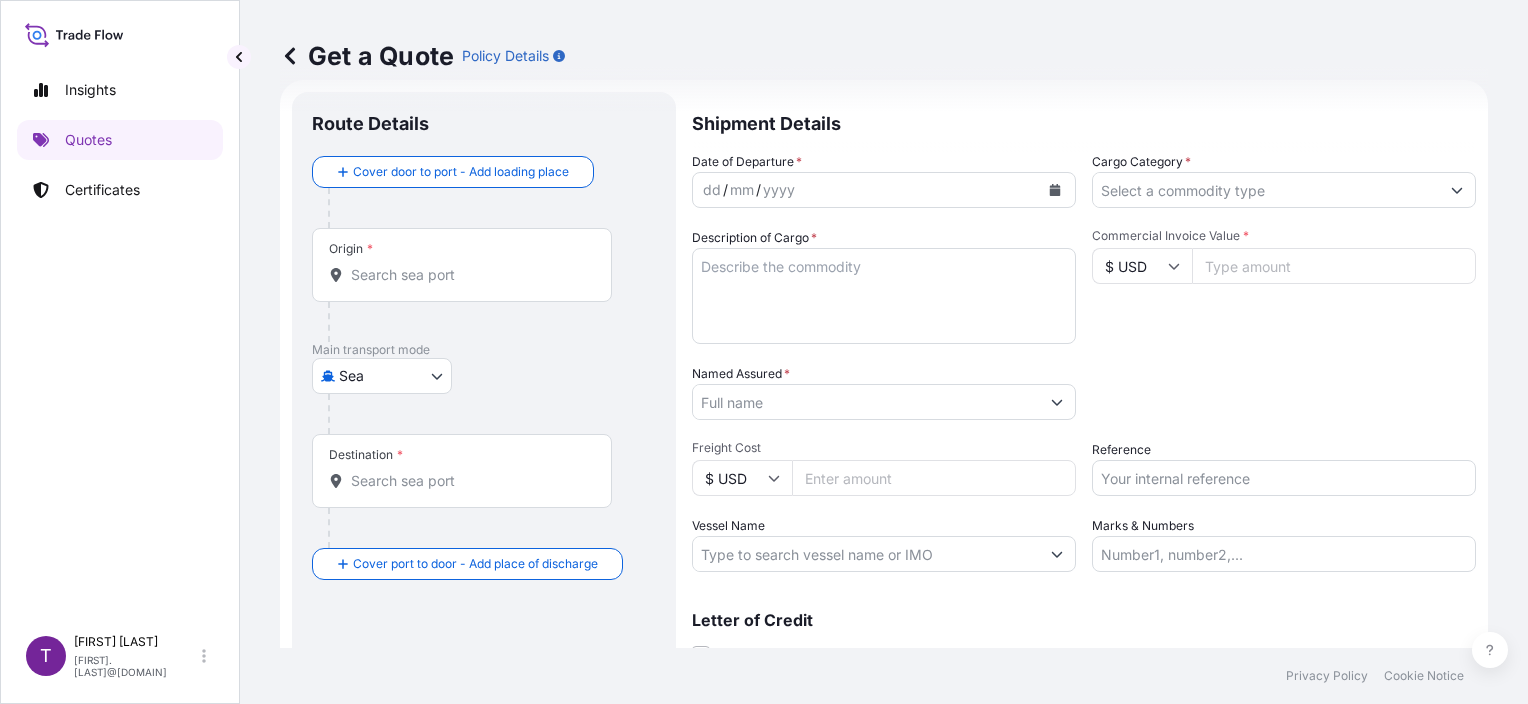 click at bounding box center (1055, 190) 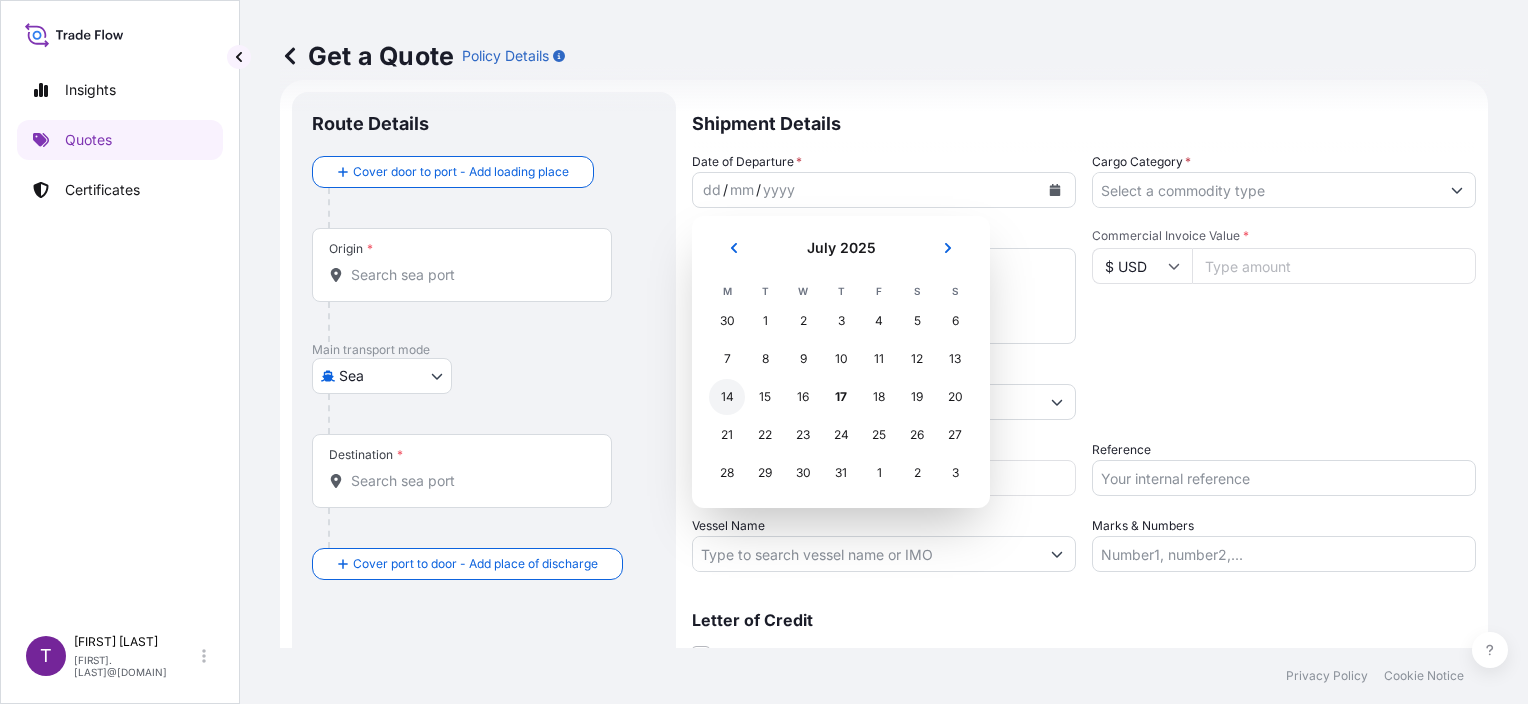 click on "14" at bounding box center (727, 397) 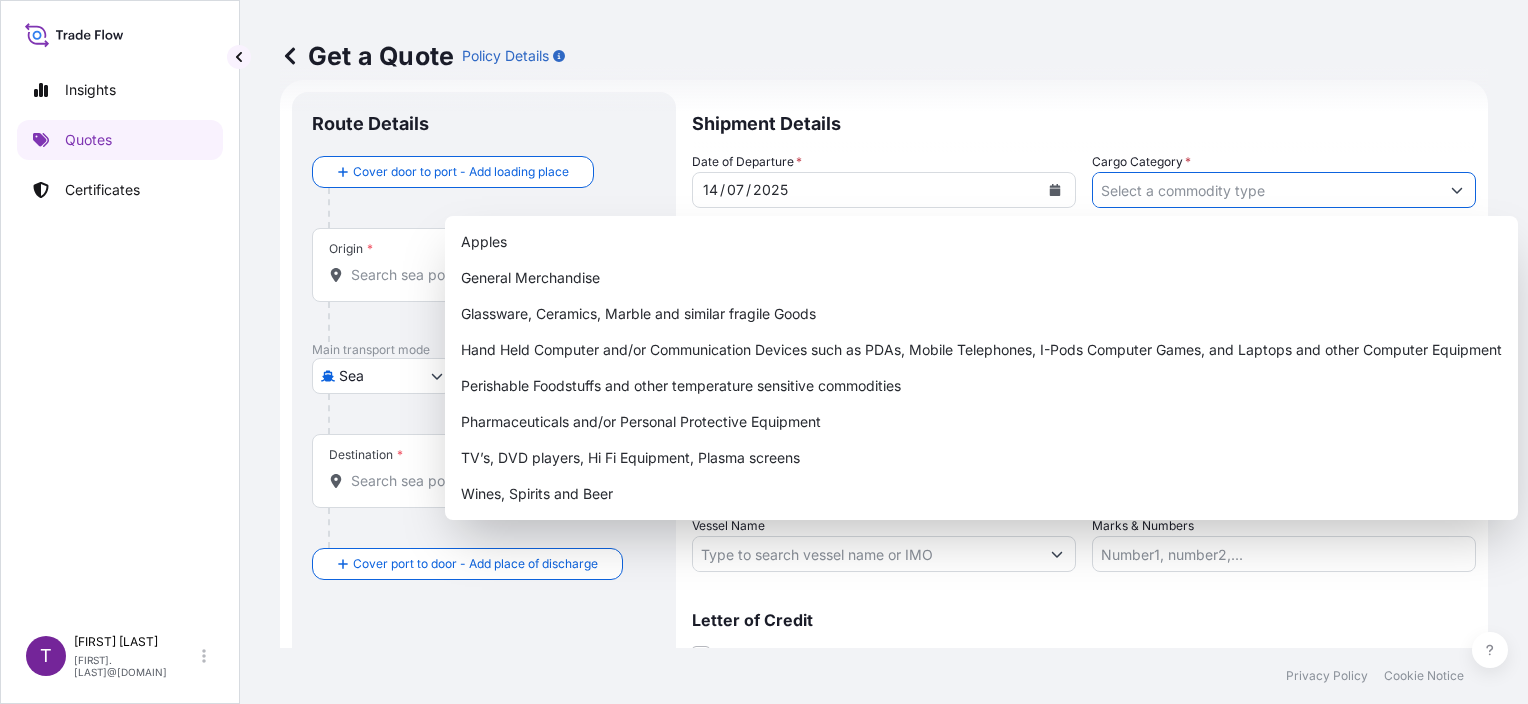 click on "Cargo Category *" at bounding box center [1266, 190] 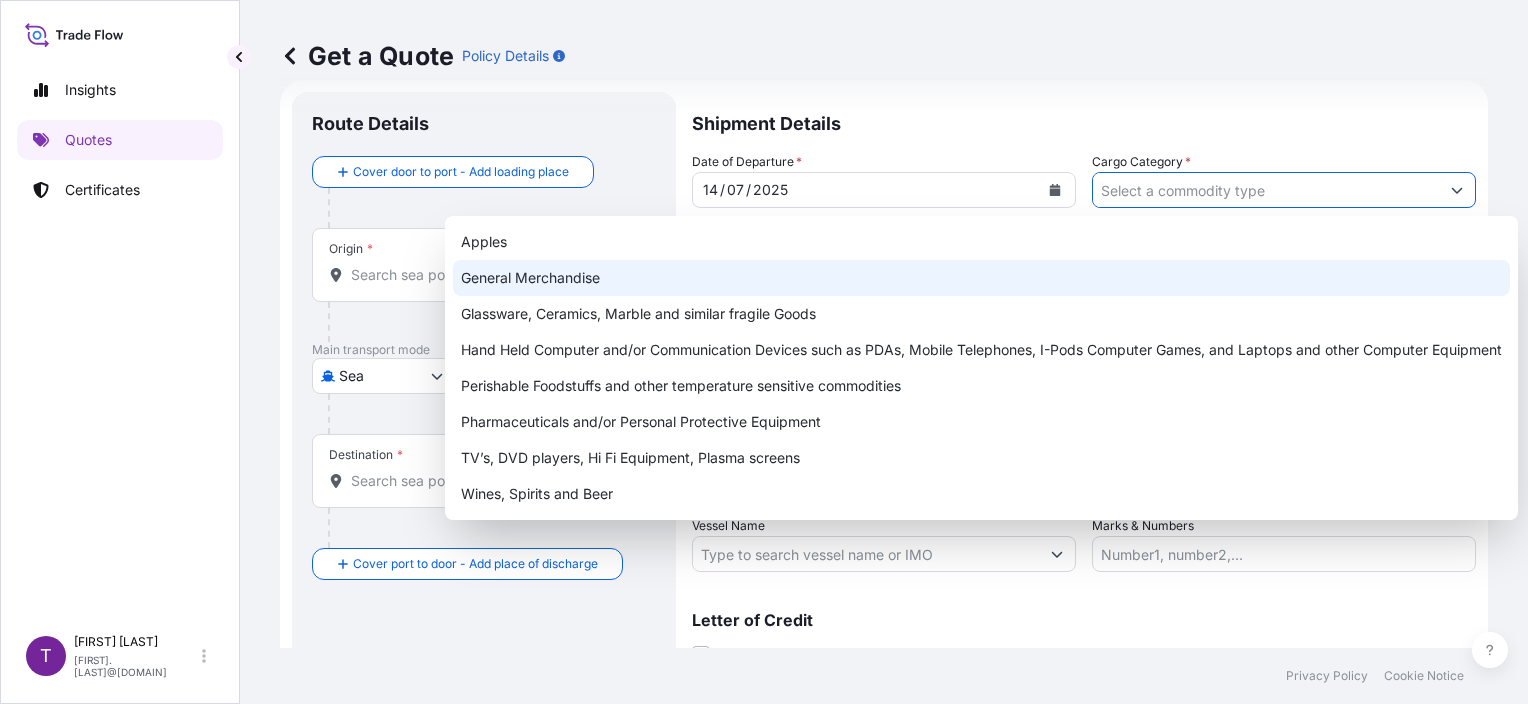 click on "General Merchandise" at bounding box center (981, 278) 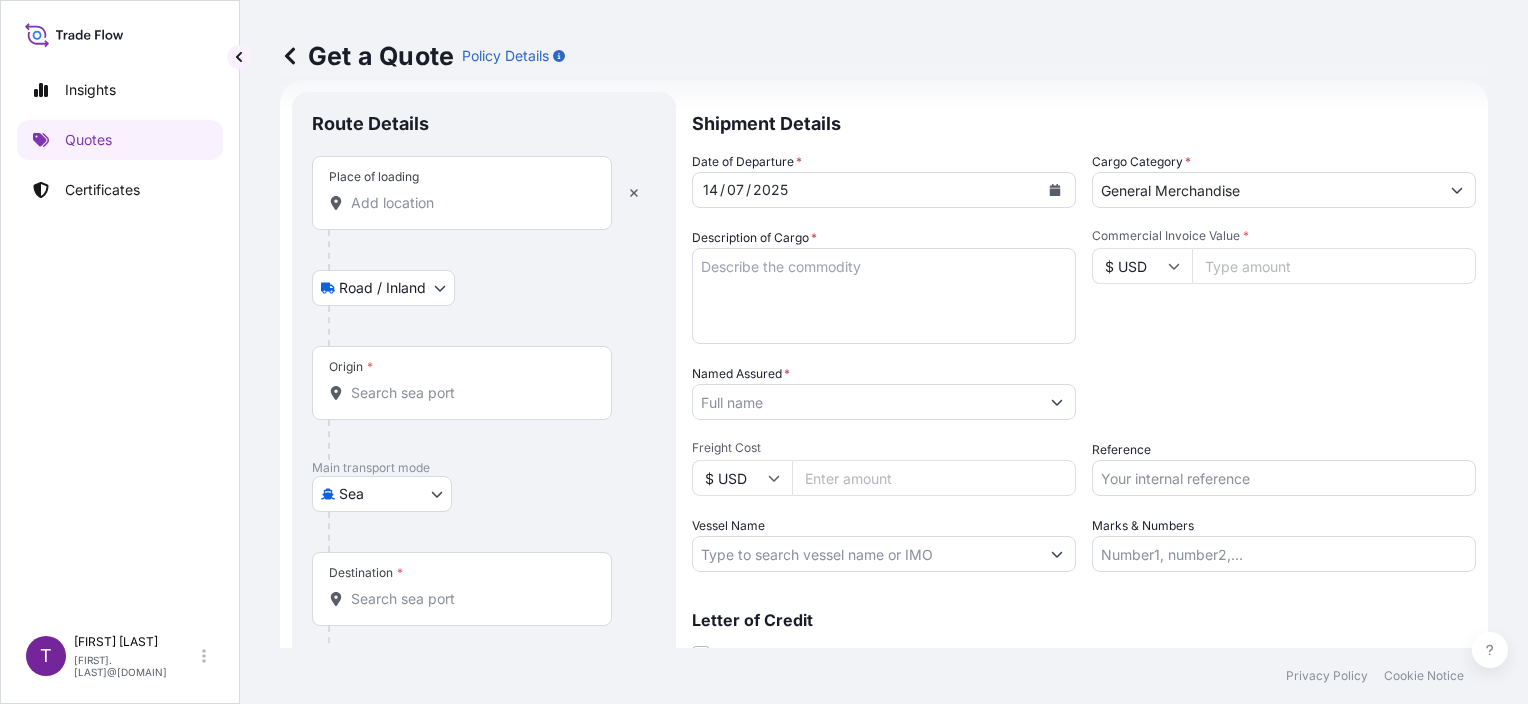 click on "Place of loading" at bounding box center (469, 203) 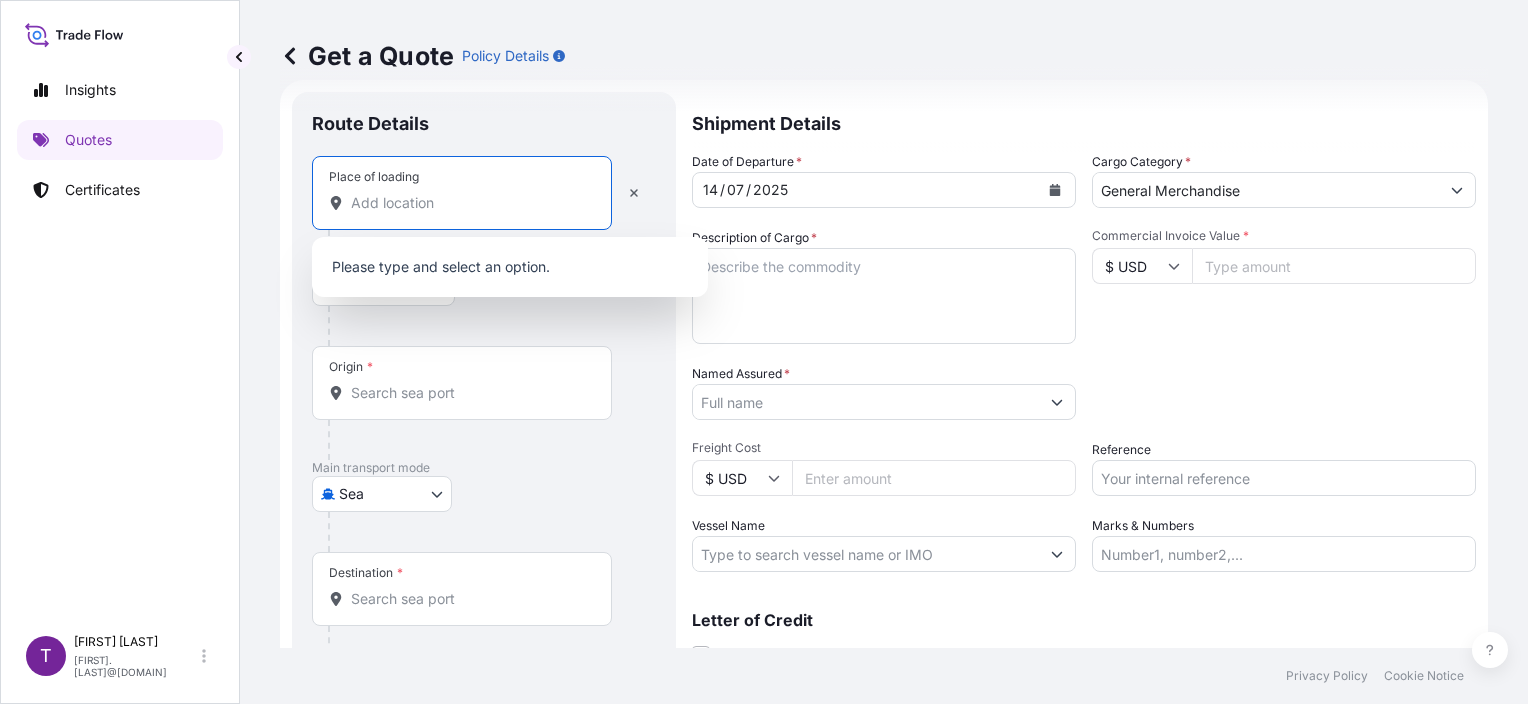 paste on "[CITY], [COUNTRY]" 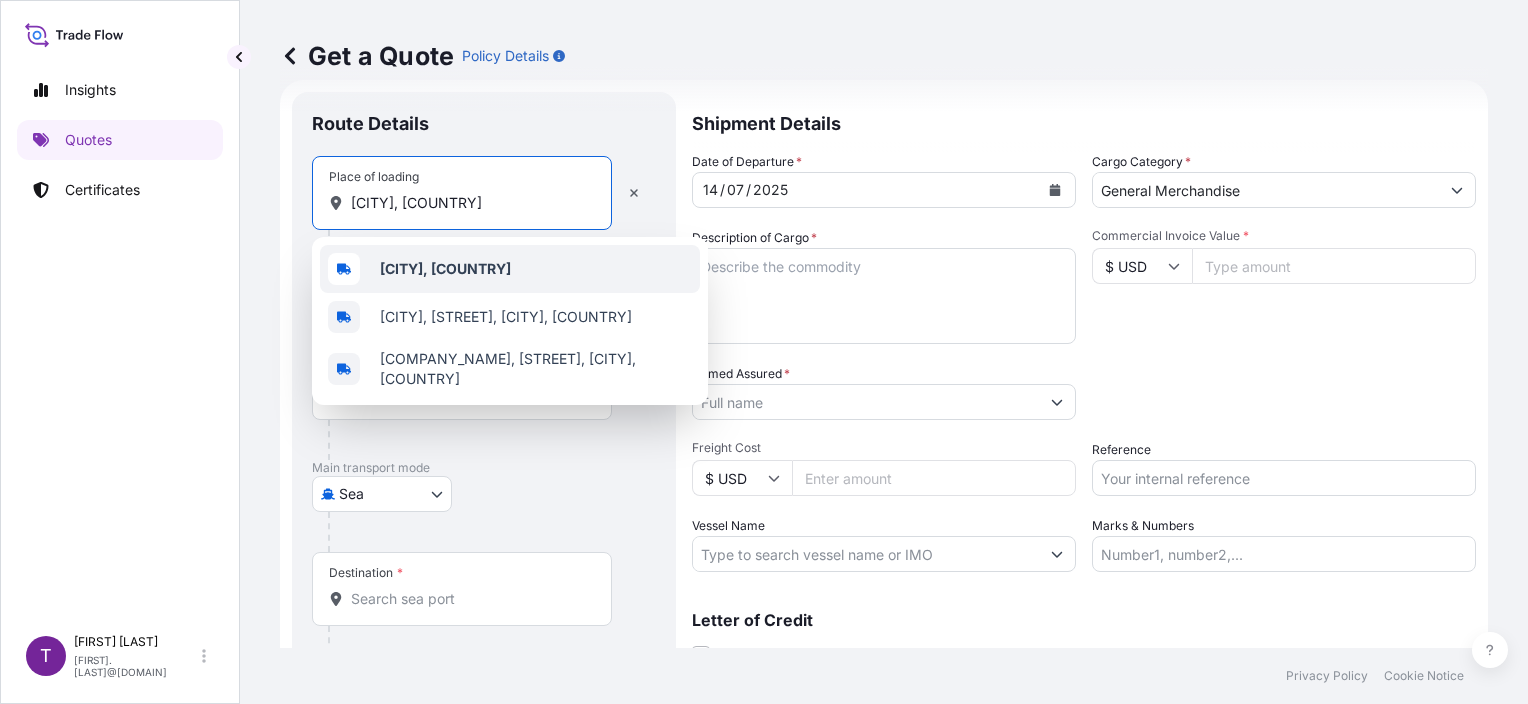 click on "[CITY], [COUNTRY]" at bounding box center [445, 268] 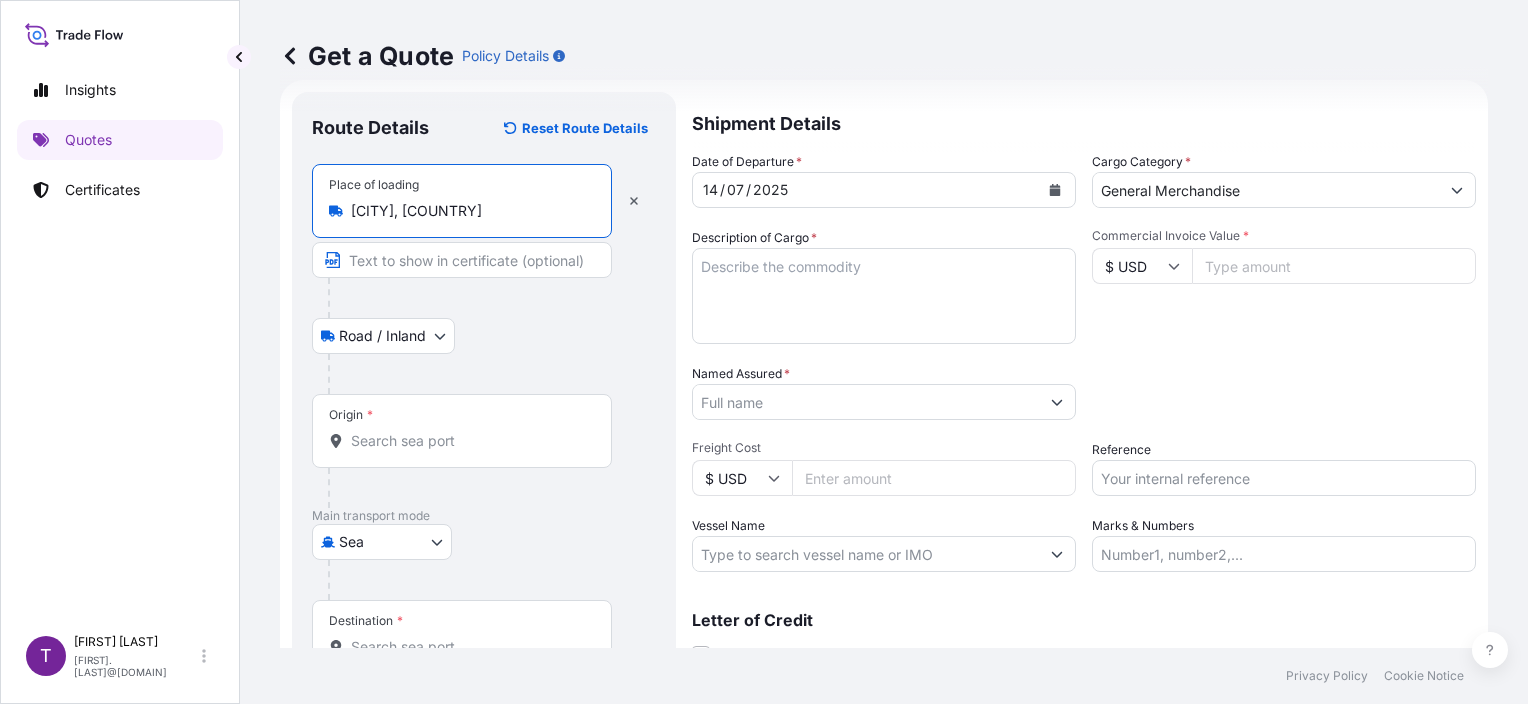 type on "[CITY], [COUNTRY]" 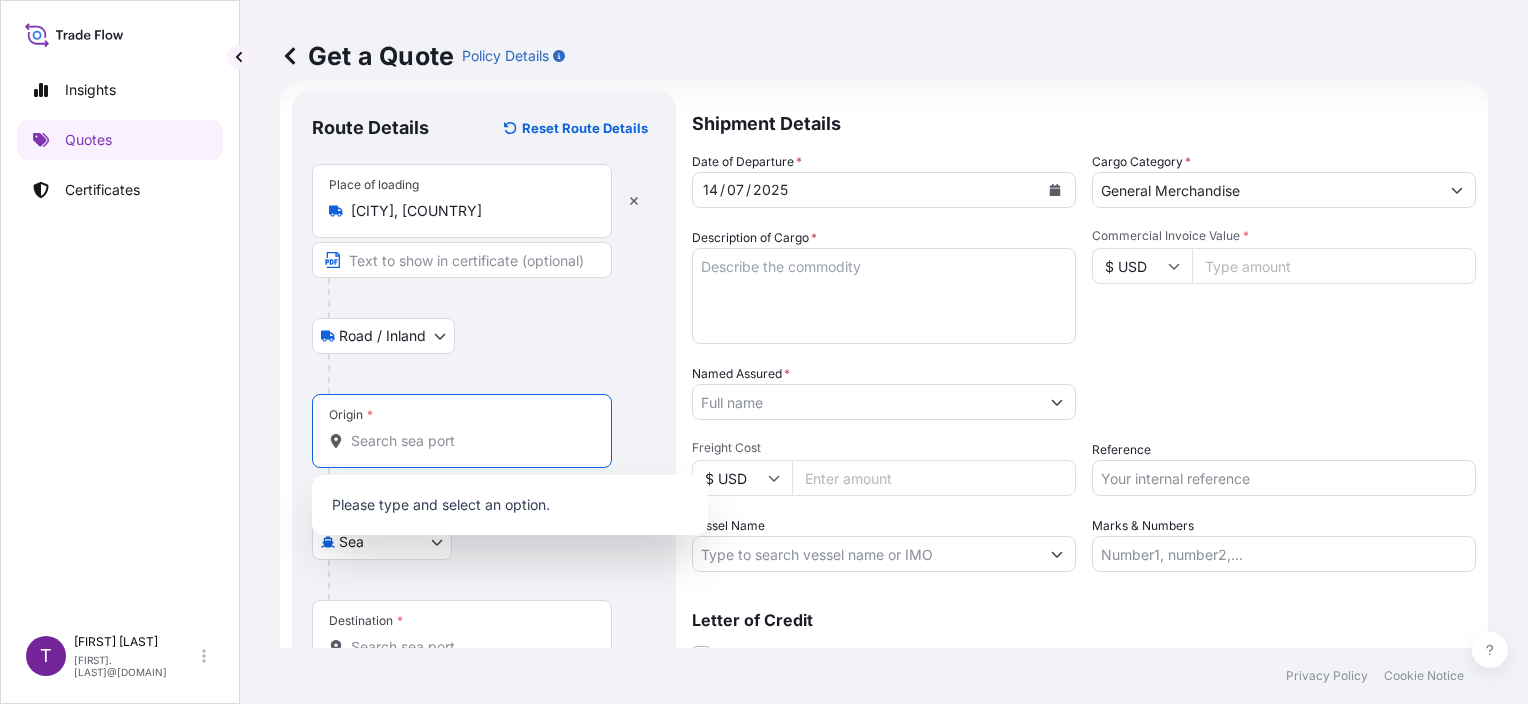 click on "Origin *" at bounding box center (469, 441) 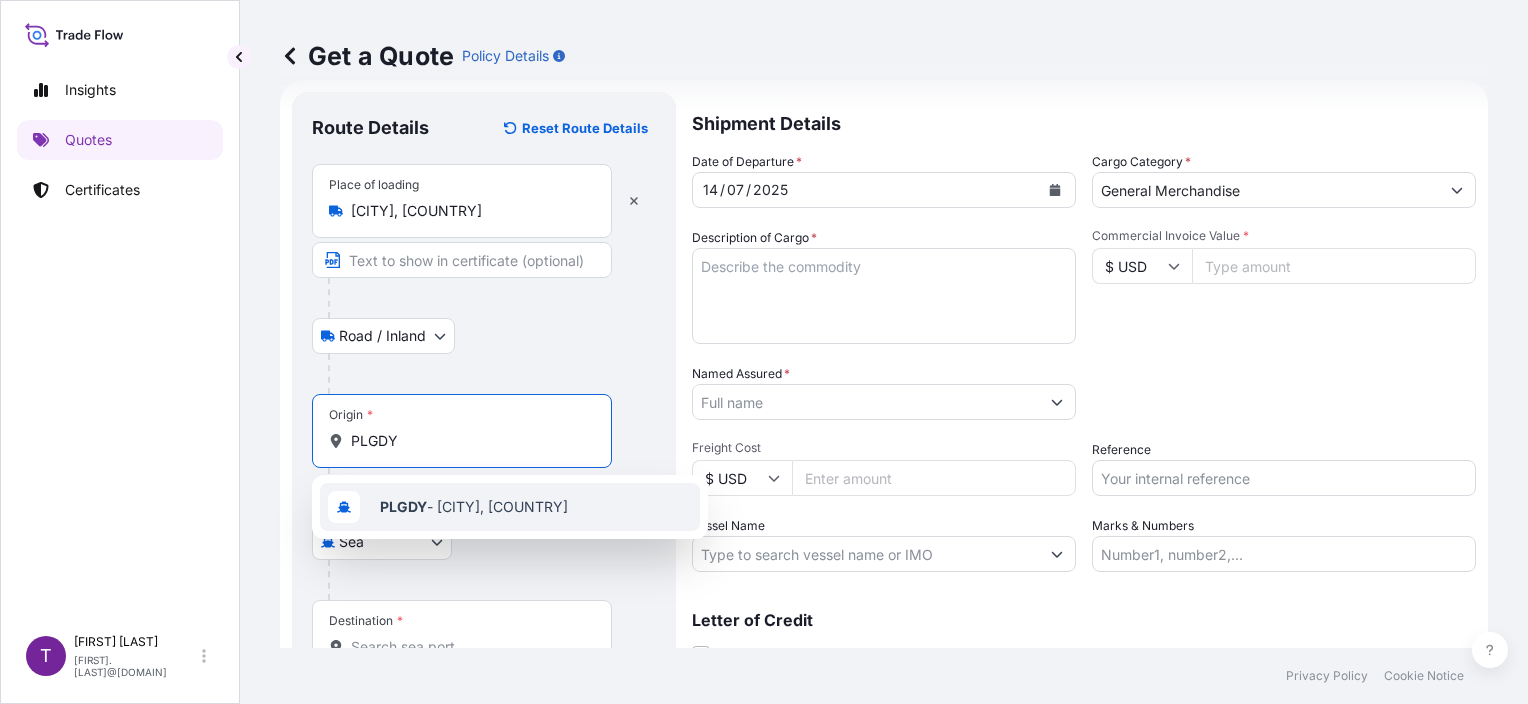 click on "PLGDY" at bounding box center (403, 506) 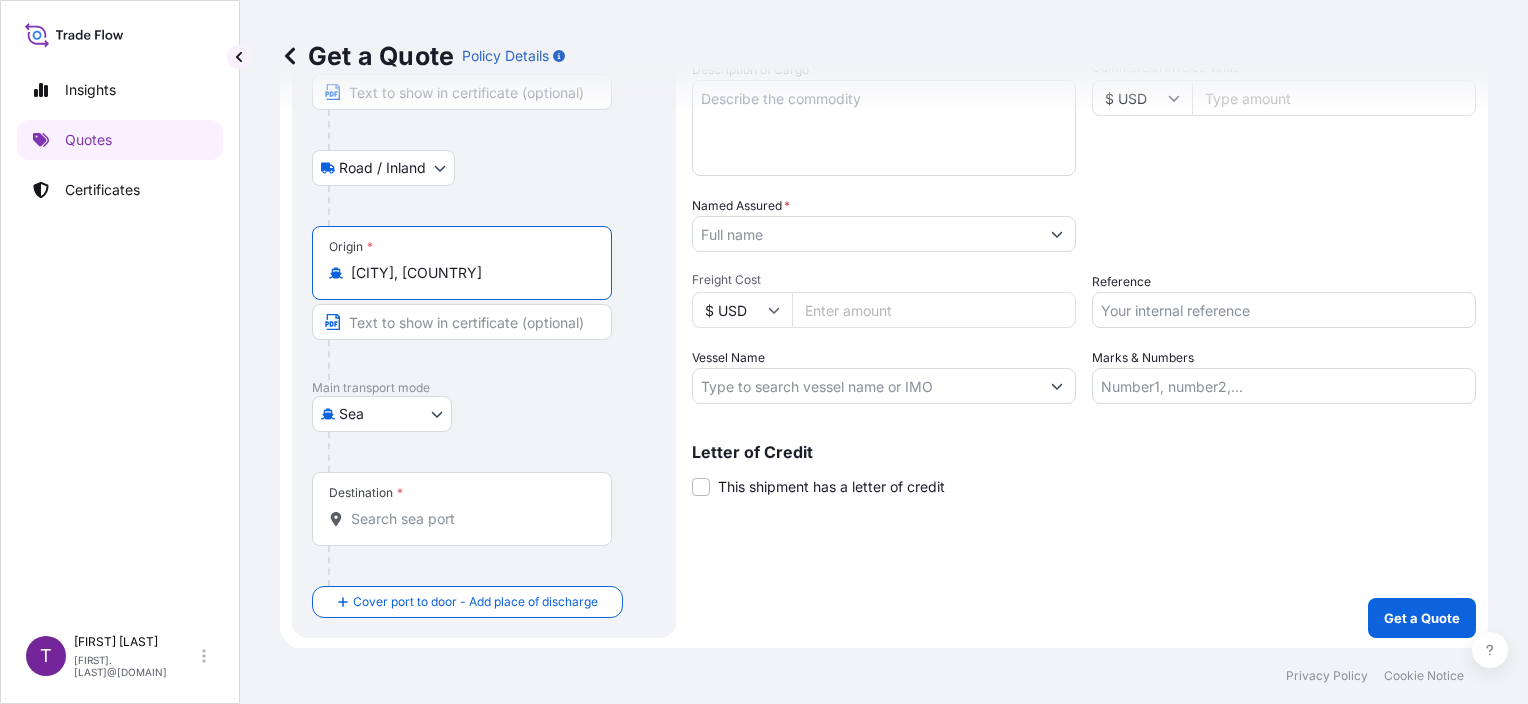type on "[CITY], [COUNTRY]" 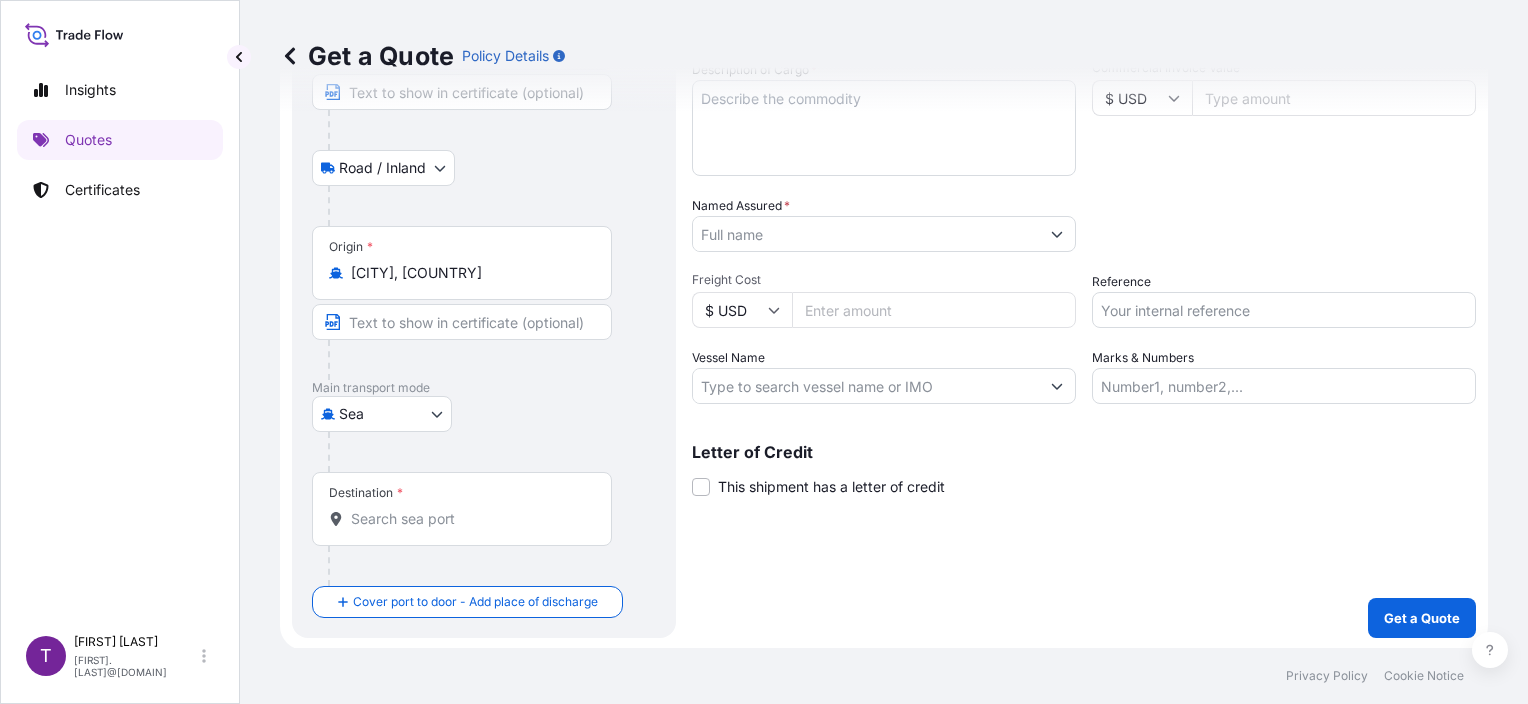 click on "Destination *" at bounding box center (469, 519) 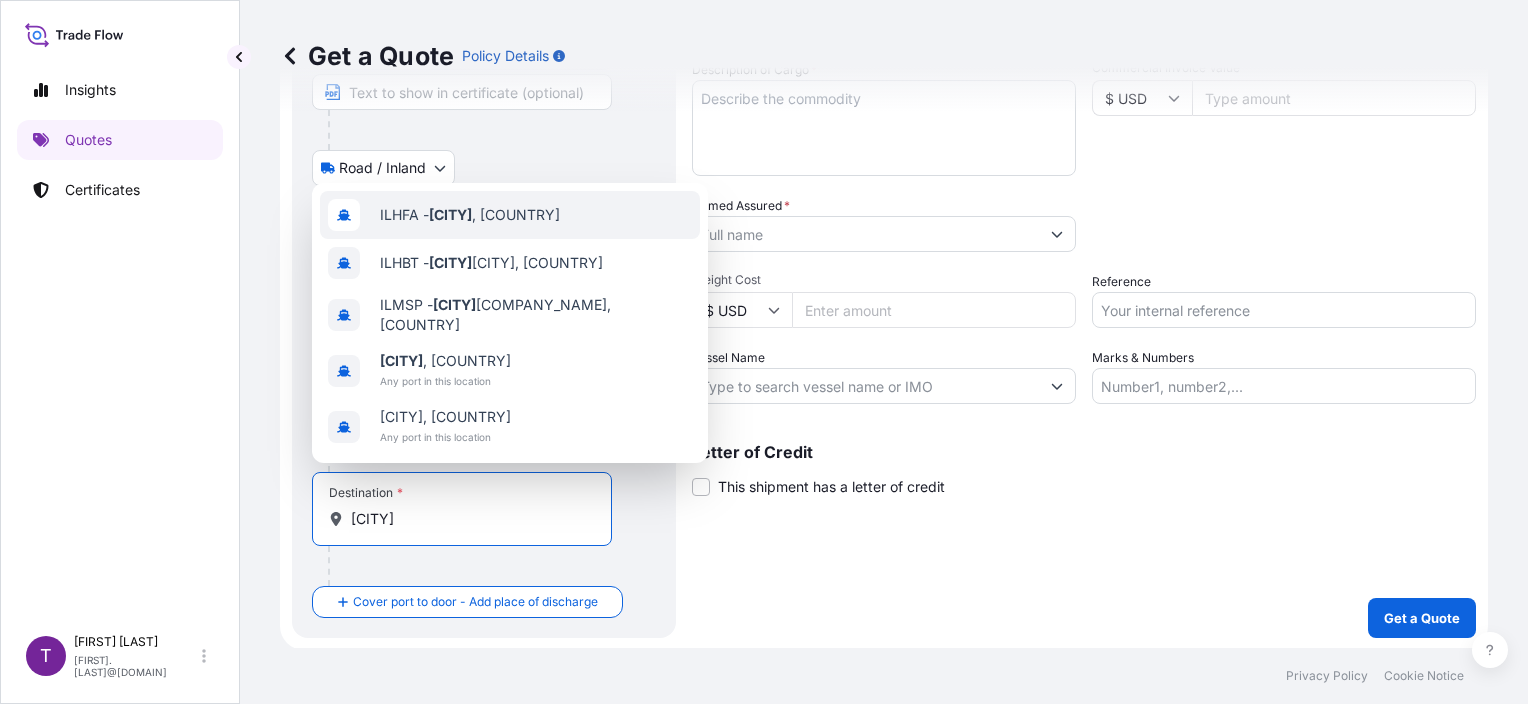 click on "ILHFA - [CITY] , [COUNTRY]" at bounding box center (510, 215) 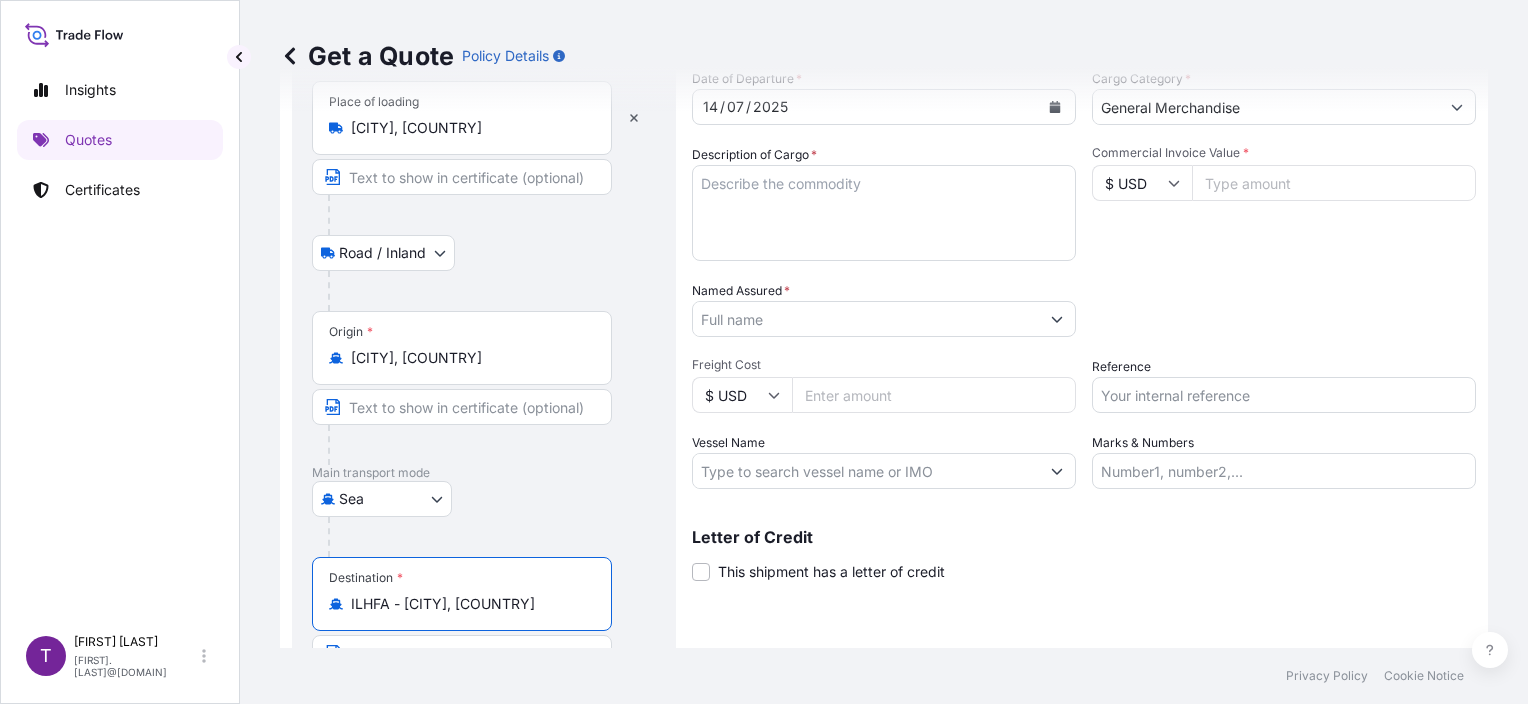 scroll, scrollTop: 0, scrollLeft: 0, axis: both 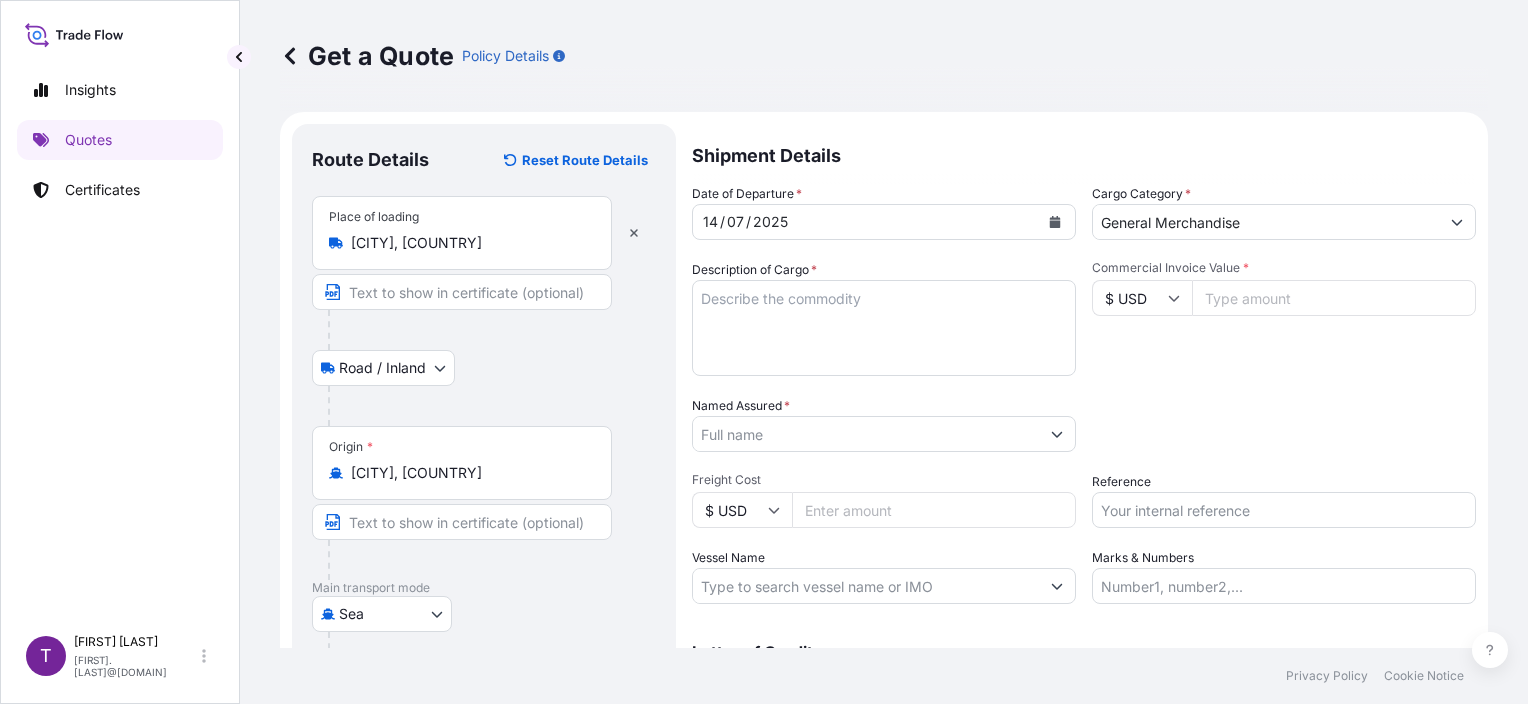 type on "ILHFA - [CITY], [COUNTRY]" 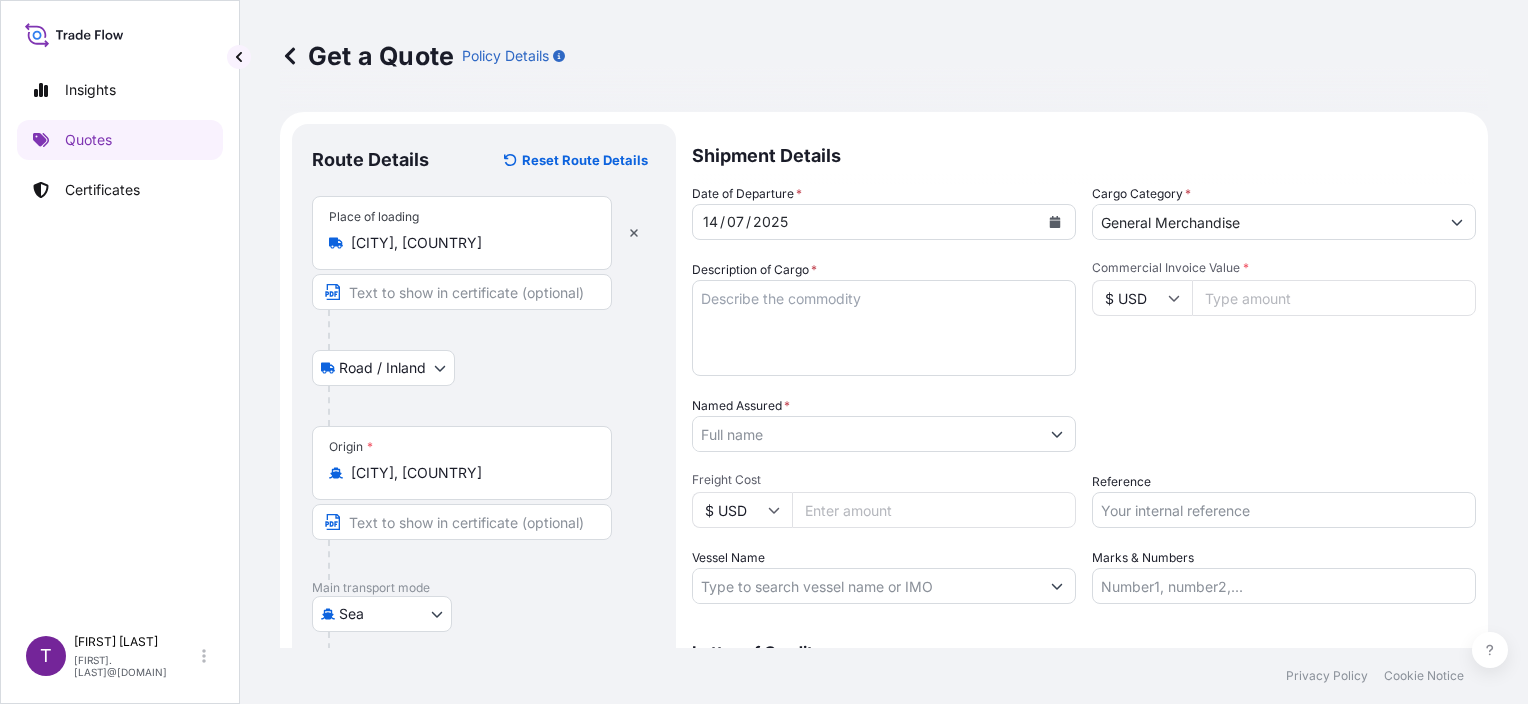 click on "Description of Cargo *" at bounding box center (884, 328) 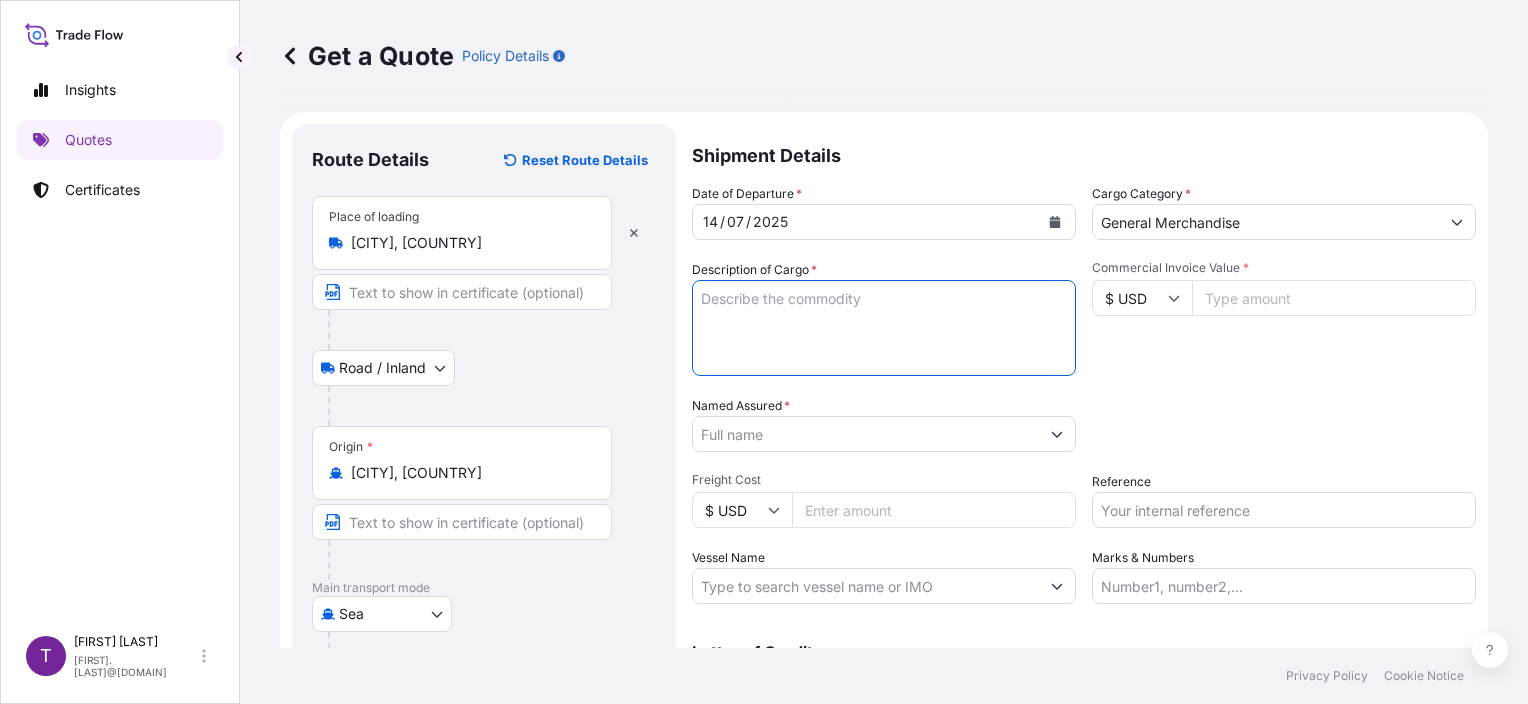 paste on "TEAS
HS CODE: 09021000, 12119086, 21069092" 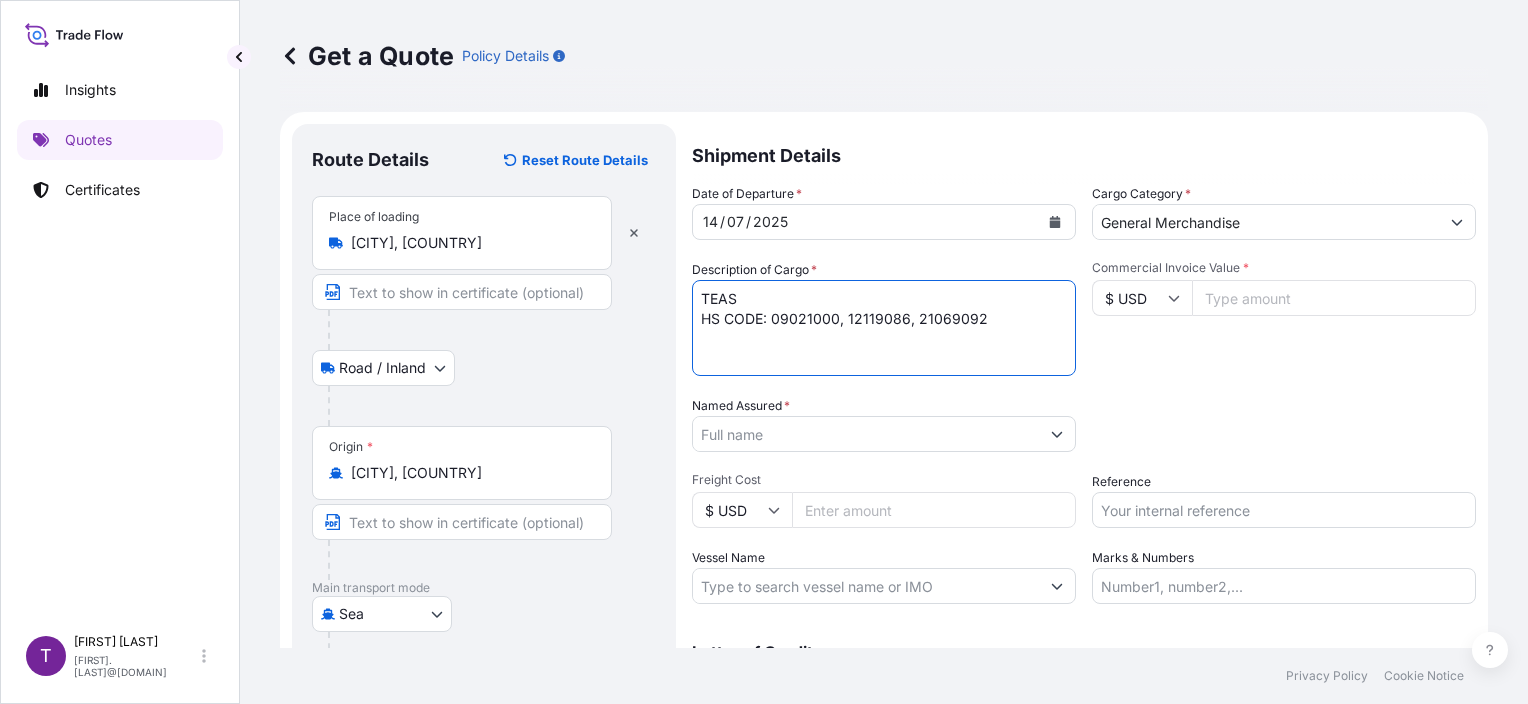 type on "TEAS
HS CODE: 09021000, 12119086, 21069092" 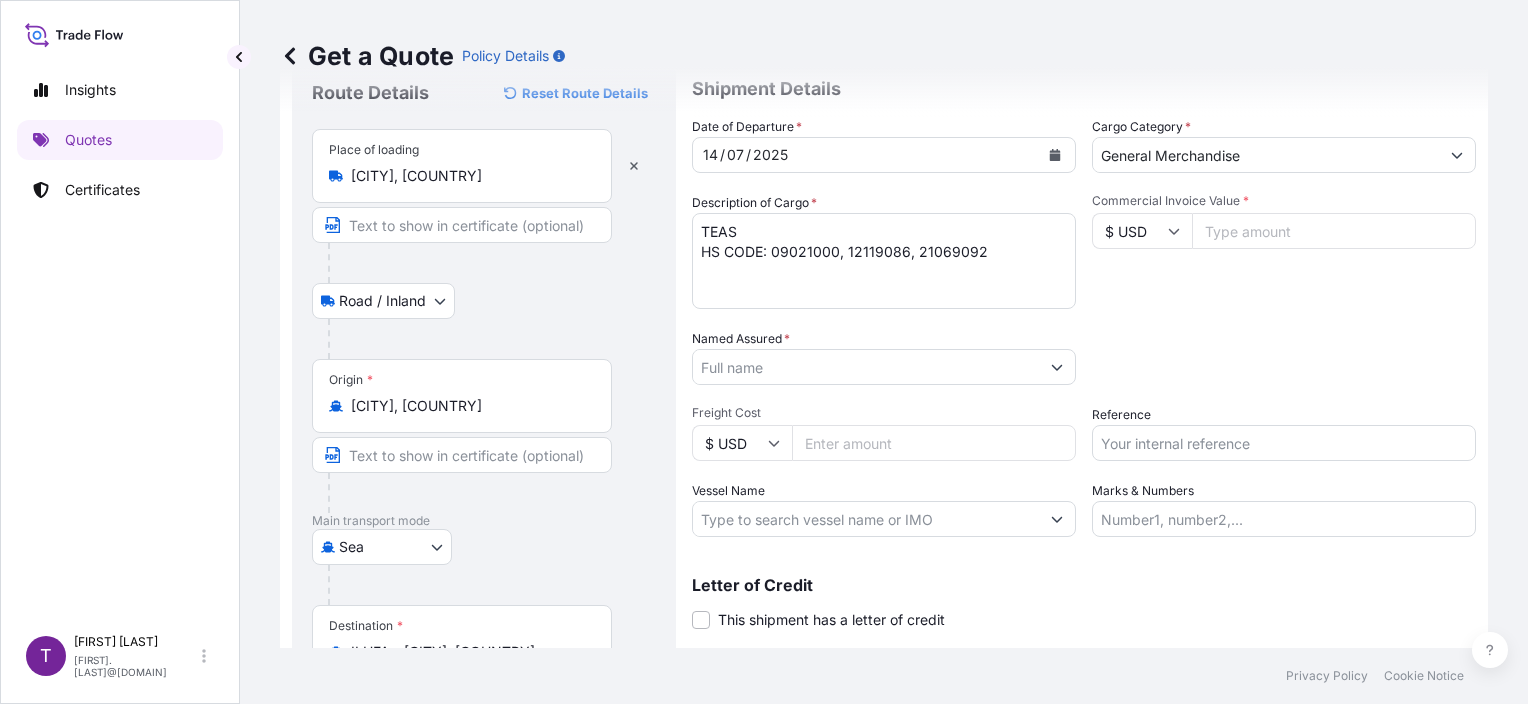 scroll, scrollTop: 240, scrollLeft: 0, axis: vertical 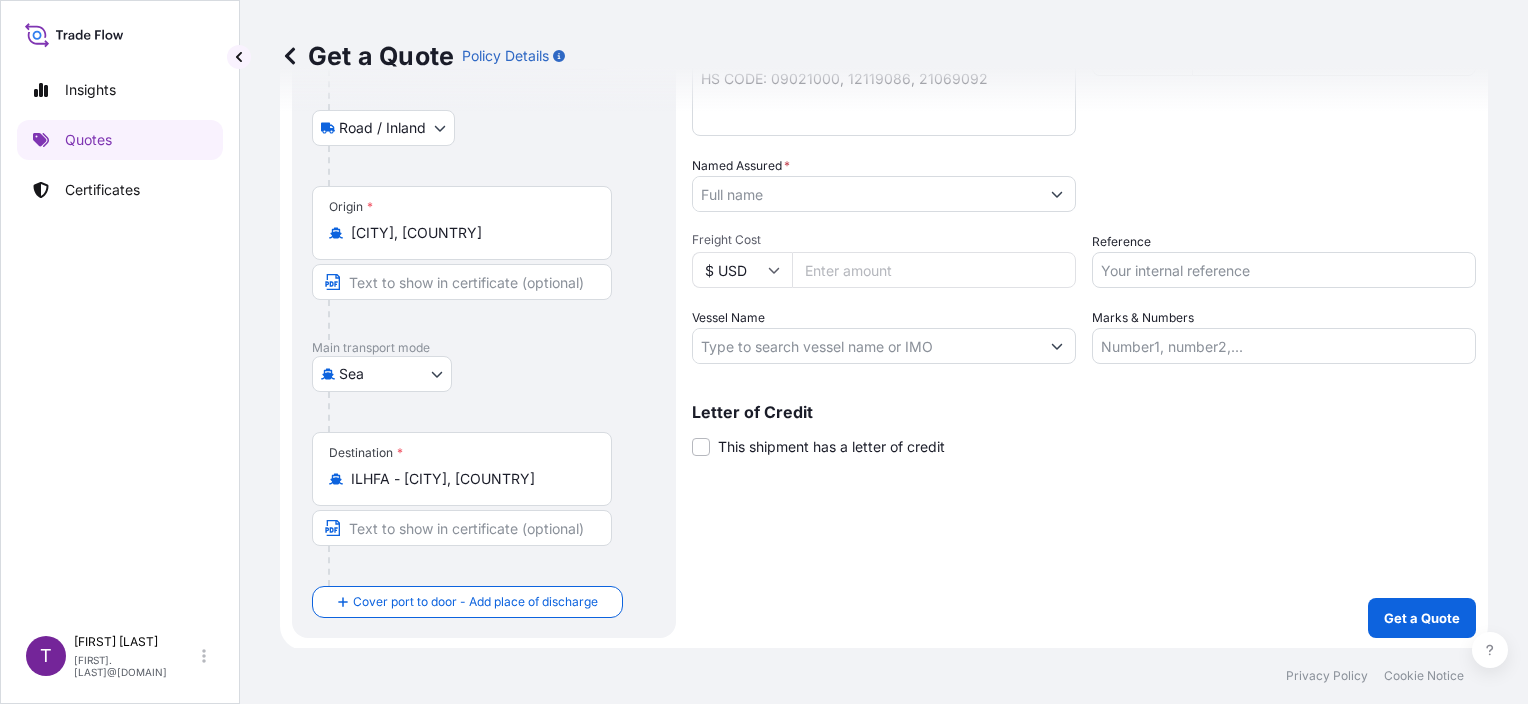 click on "Vessel Name" at bounding box center (866, 346) 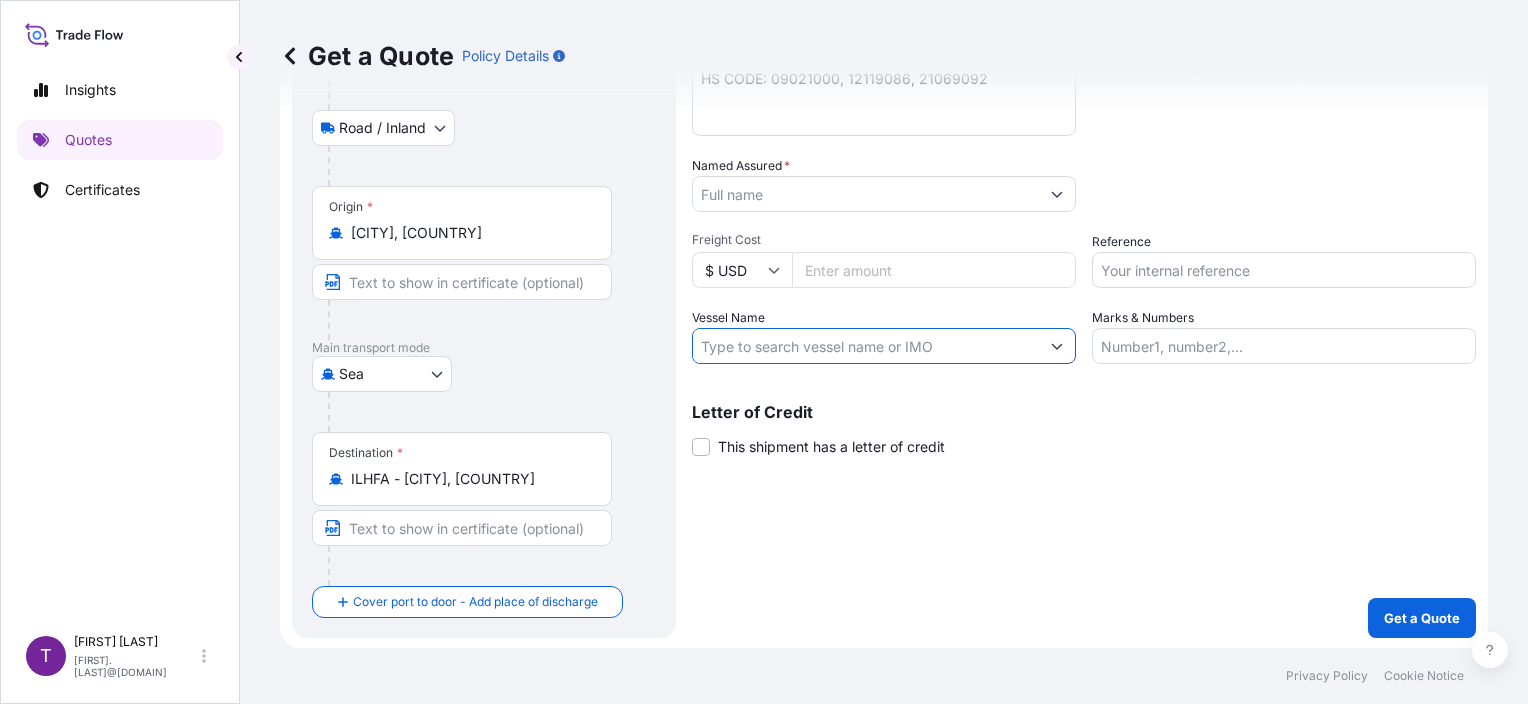 paste on "[PRODUCT]" 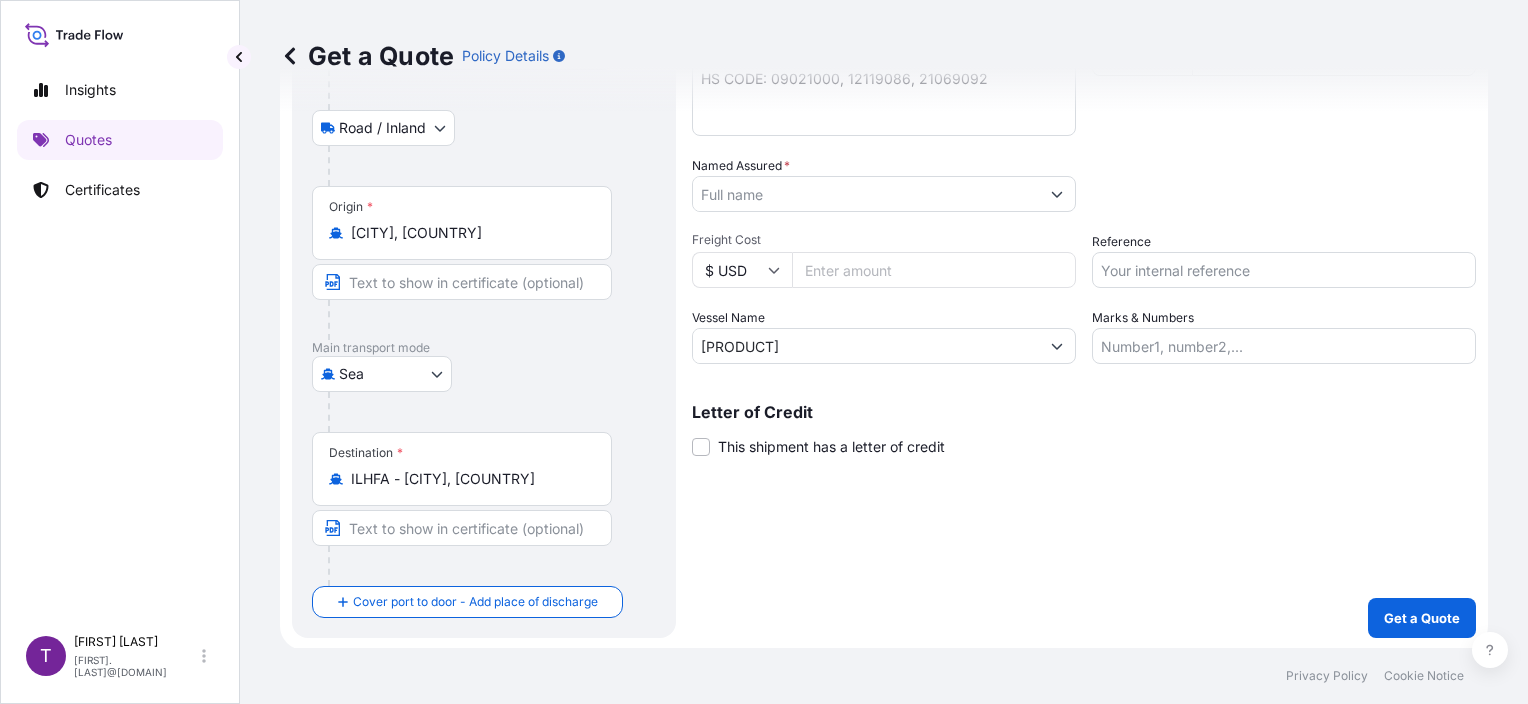 click on "[PRODUCT]" at bounding box center (866, 346) 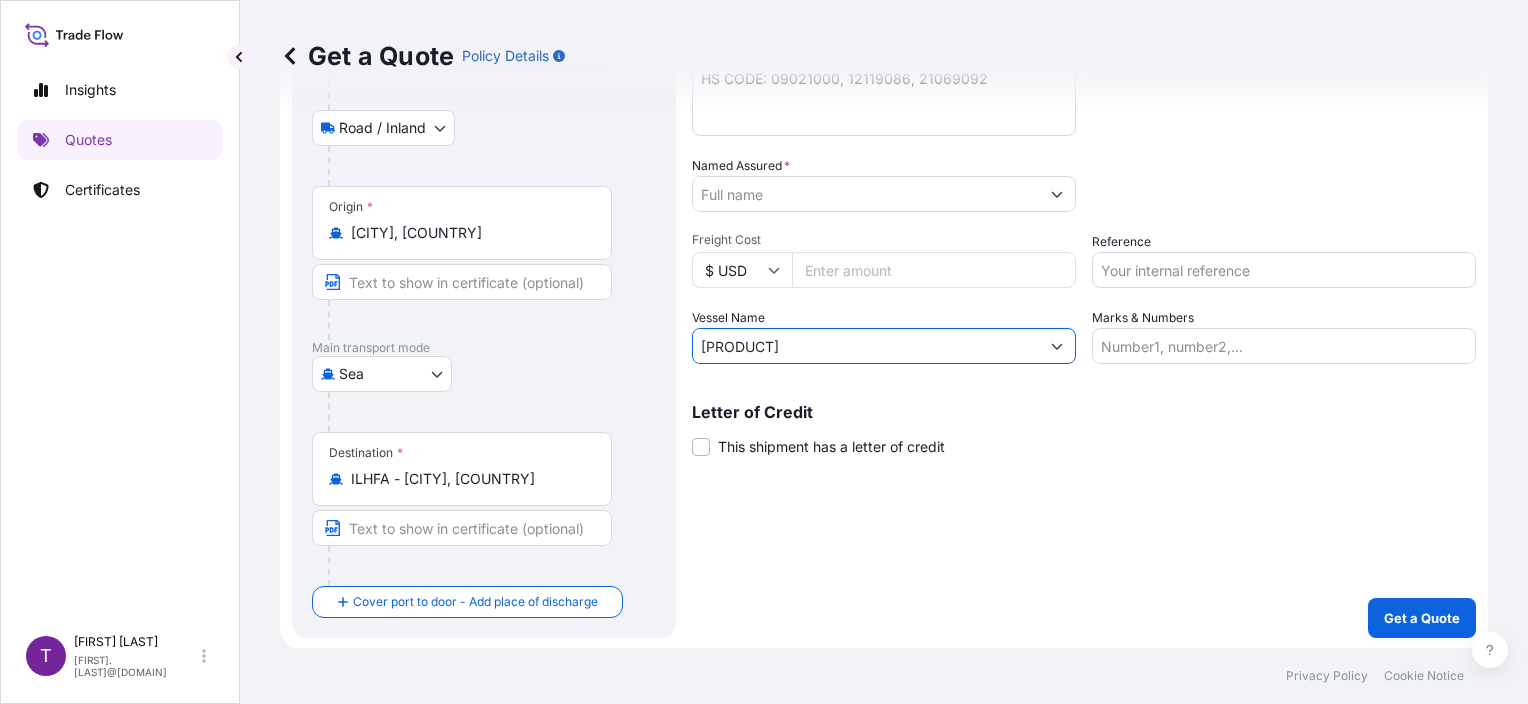 paste on "[PRODUCT_CODE]" 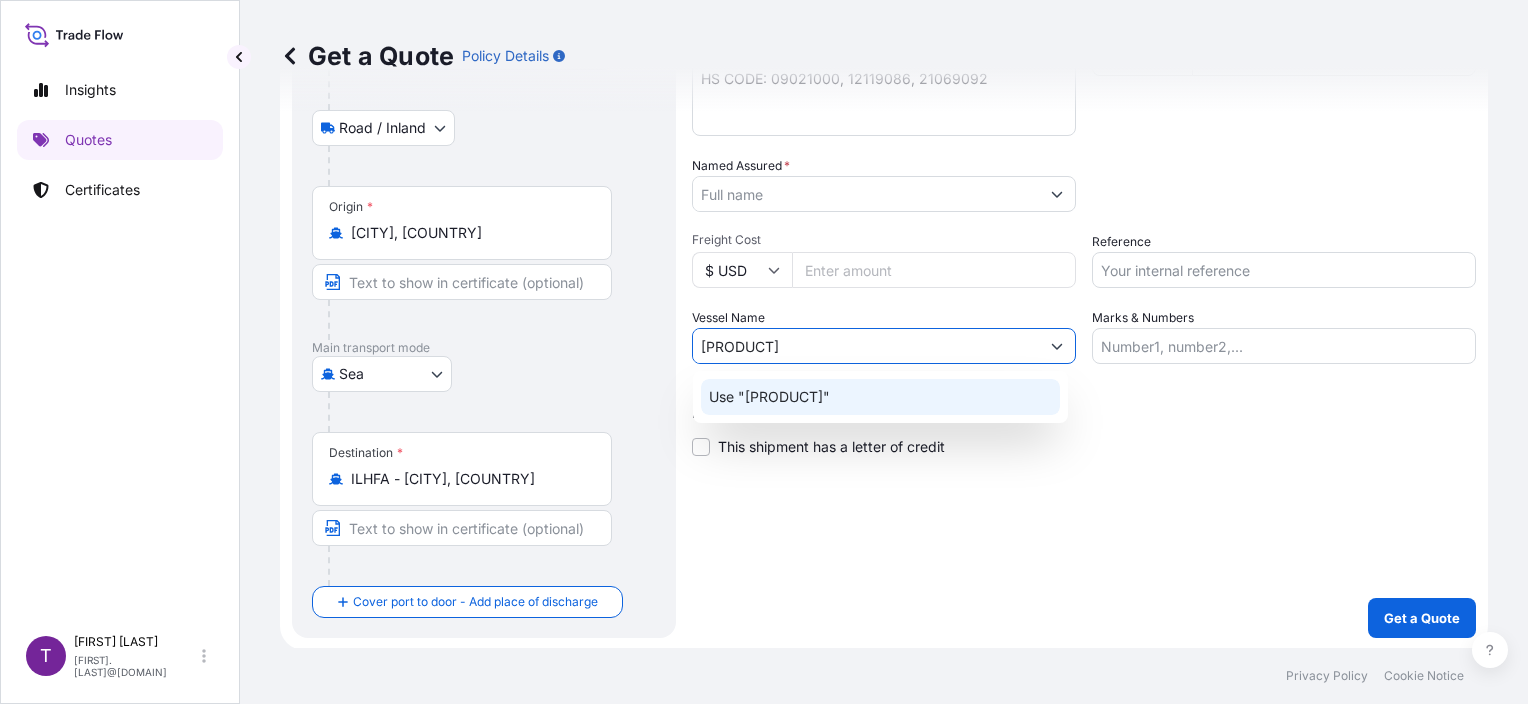 click on "Use "[PRODUCT]"" 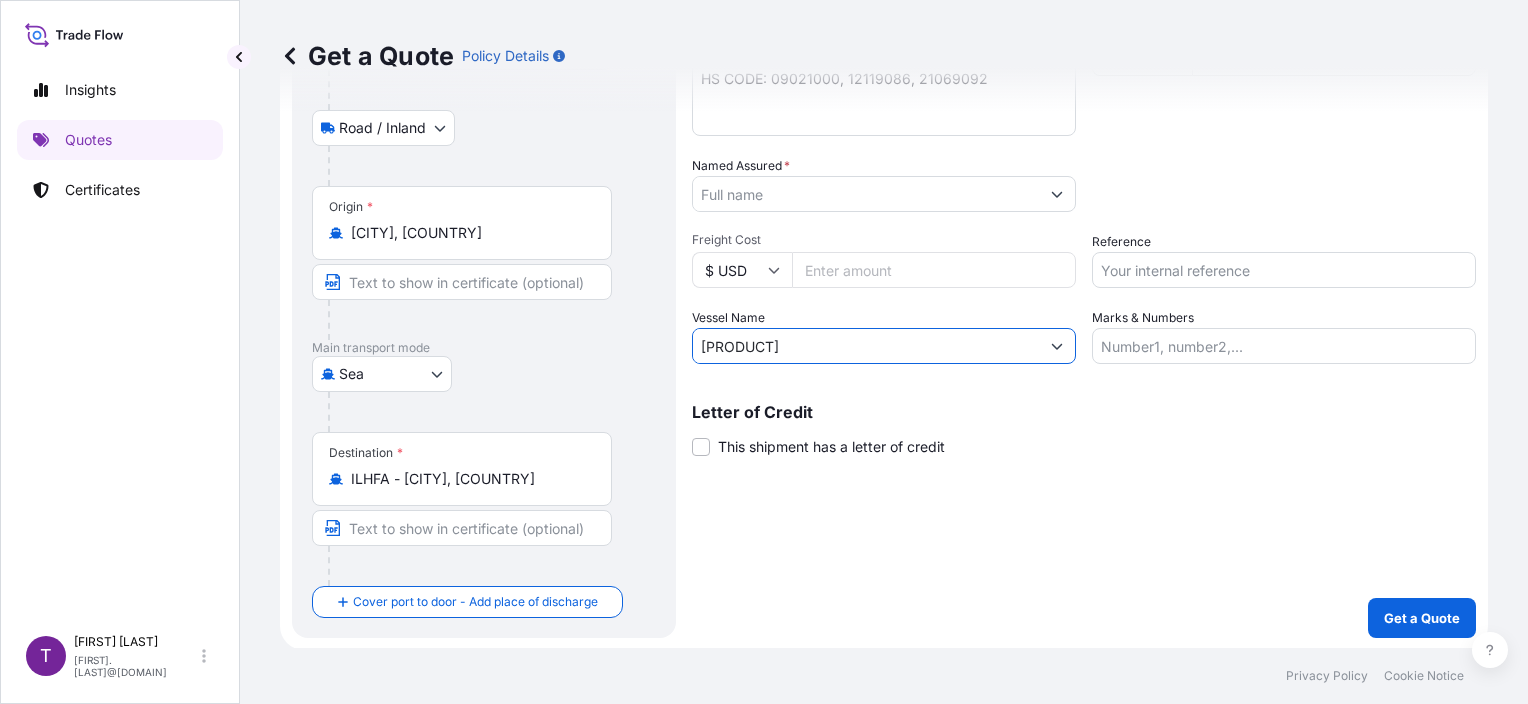 type on "[PRODUCT]" 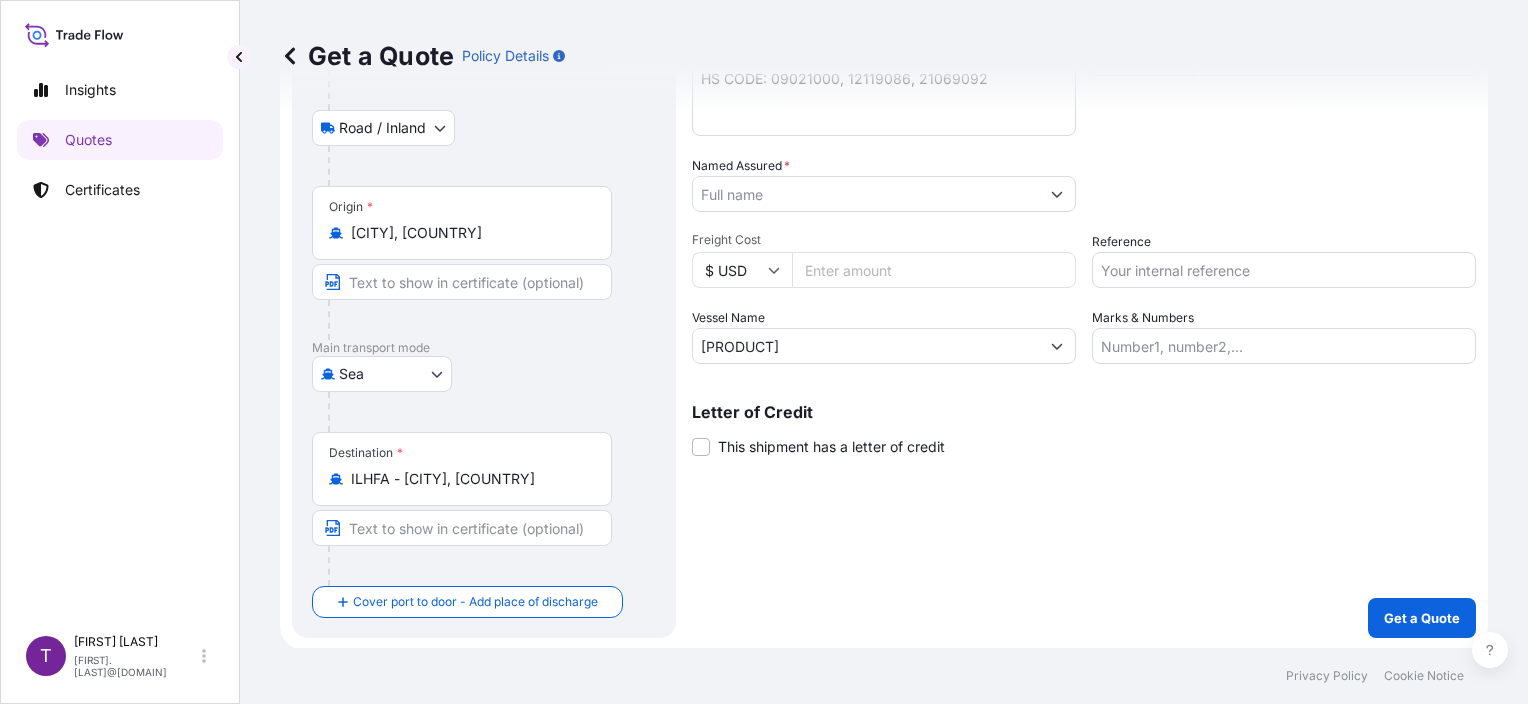 click on "Reference" at bounding box center [1284, 270] 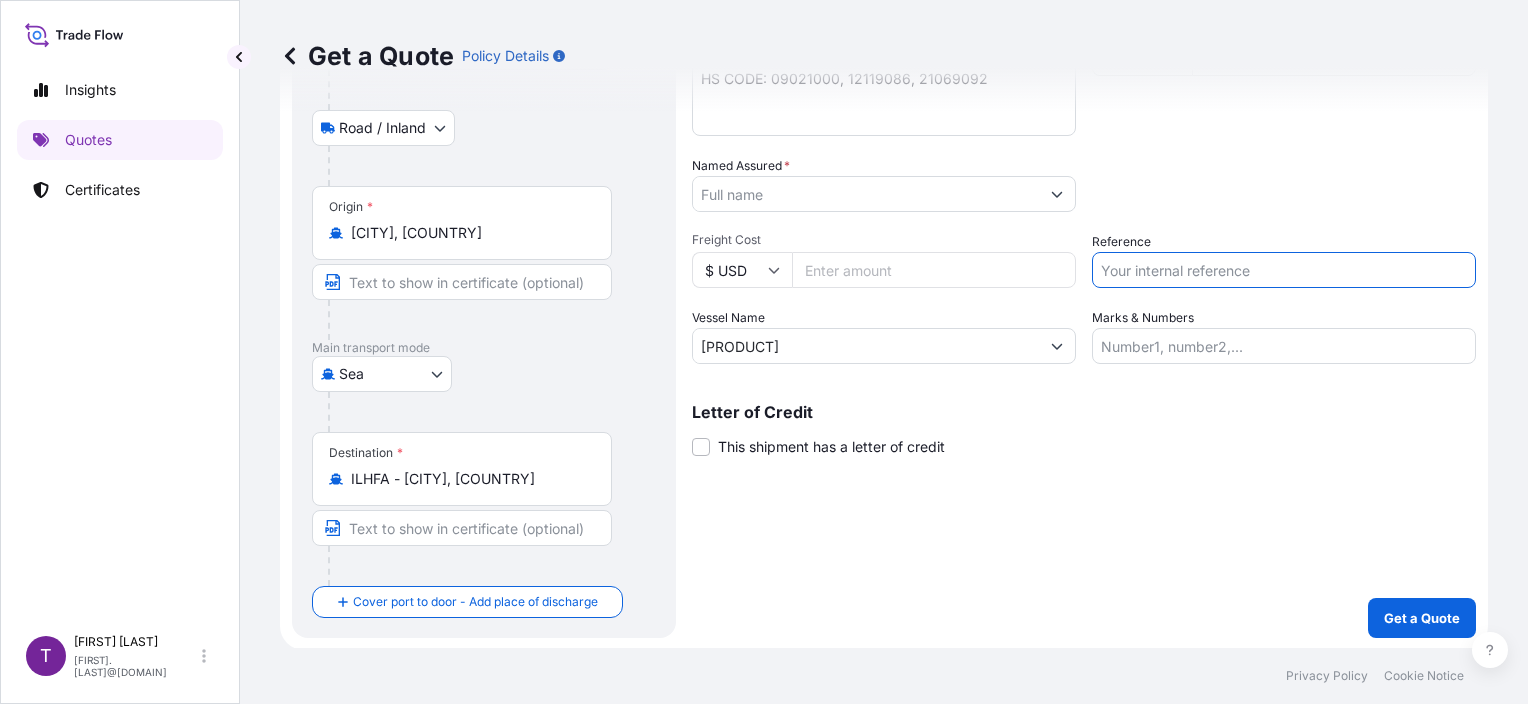 paste on "[NUMBER]" 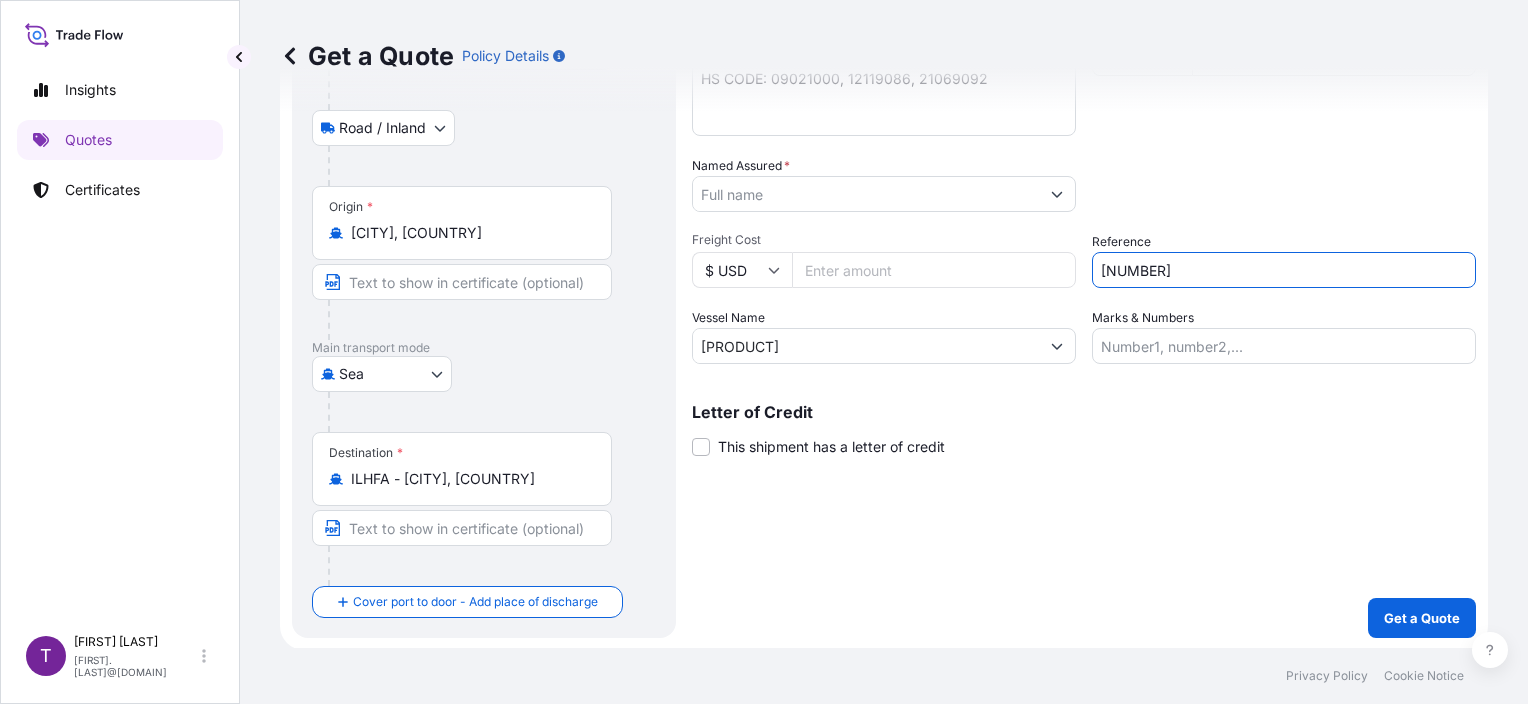 type on "[NUMBER]" 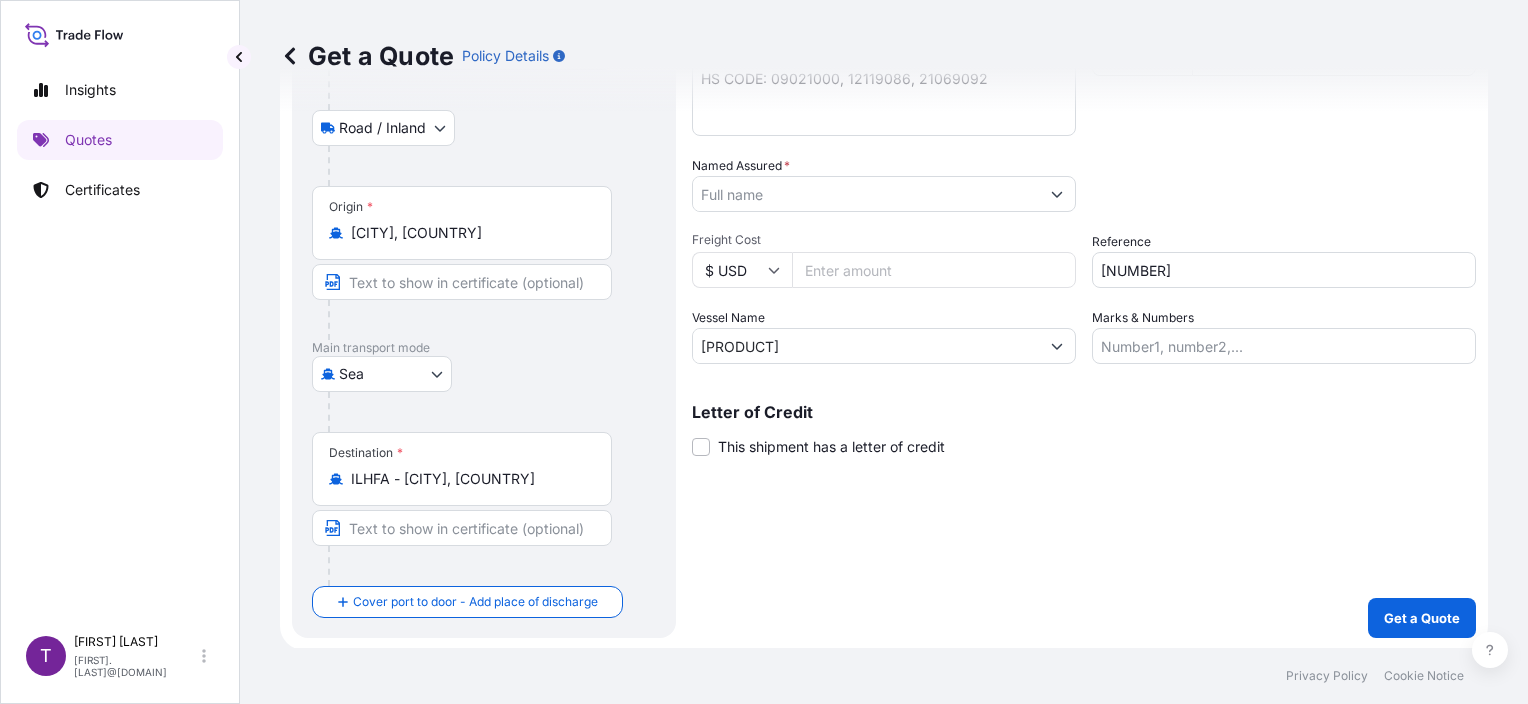 click on "Named Assured *" at bounding box center (866, 194) 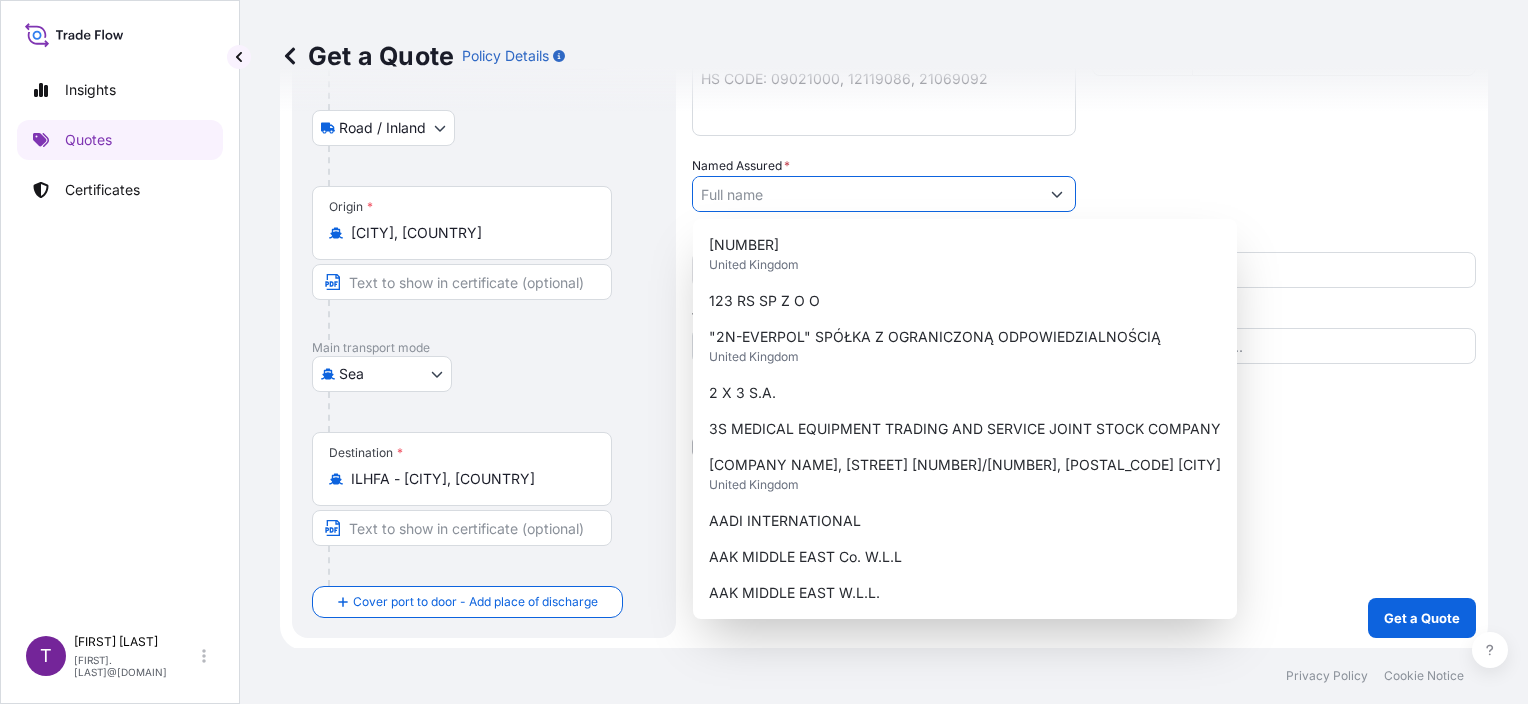 paste on "[FULL NAME]" 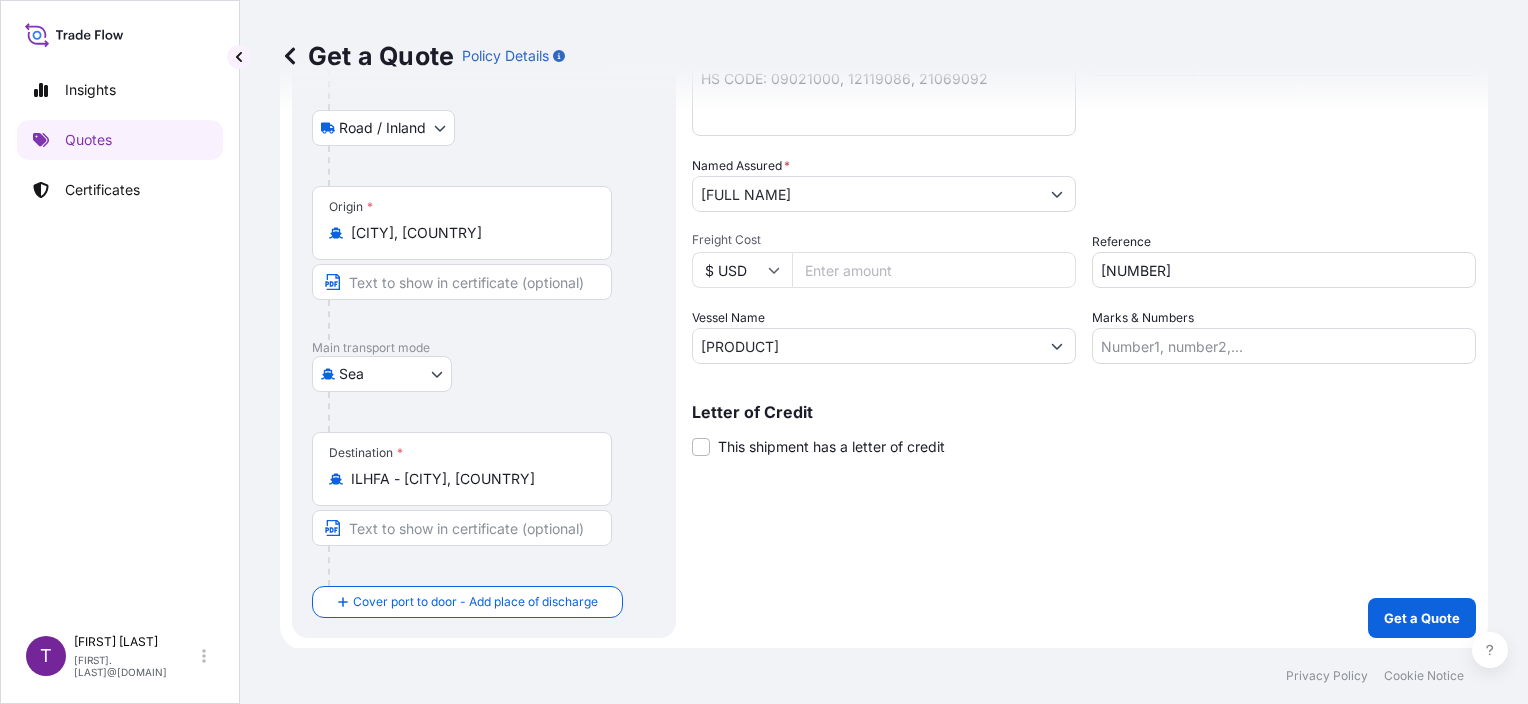 click on "[FULL NAME]" at bounding box center (866, 194) 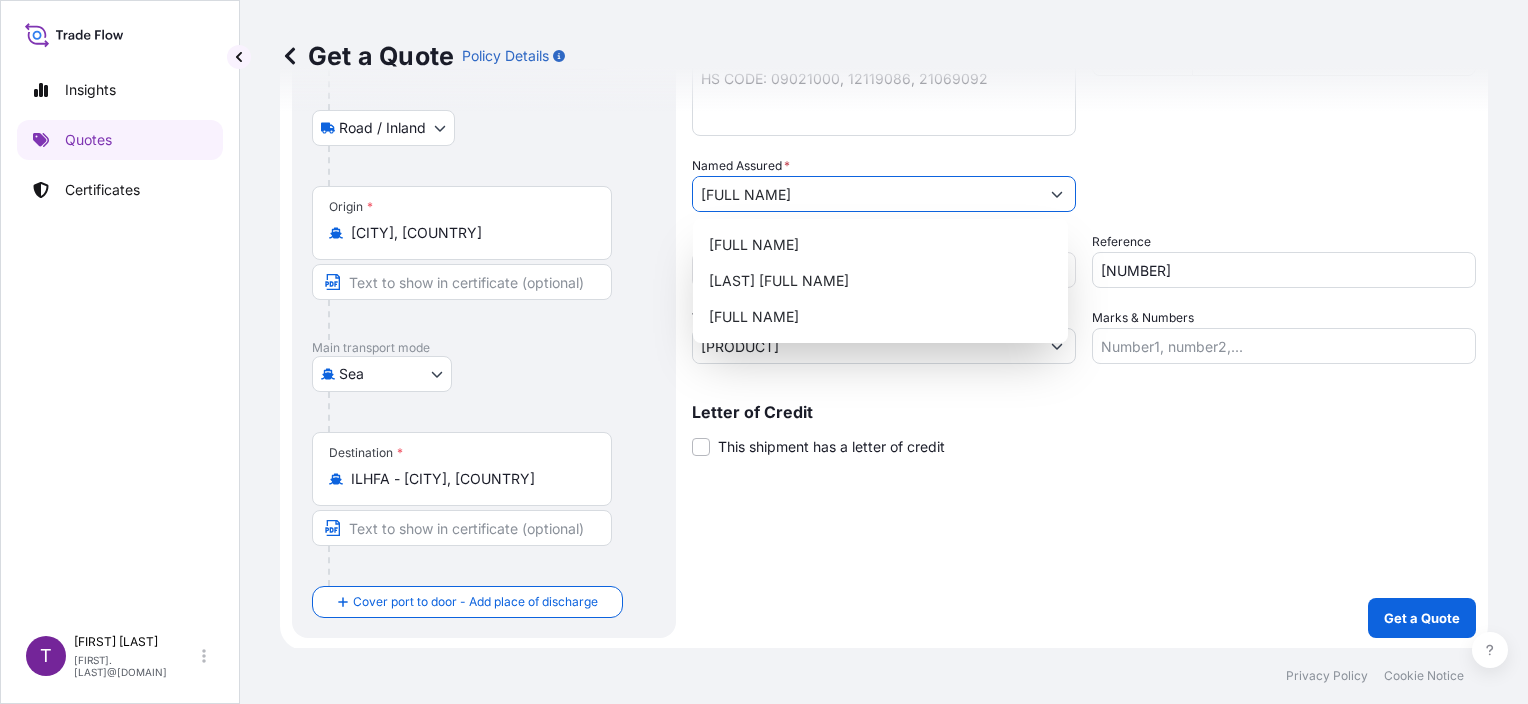 paste on "[LAST]" 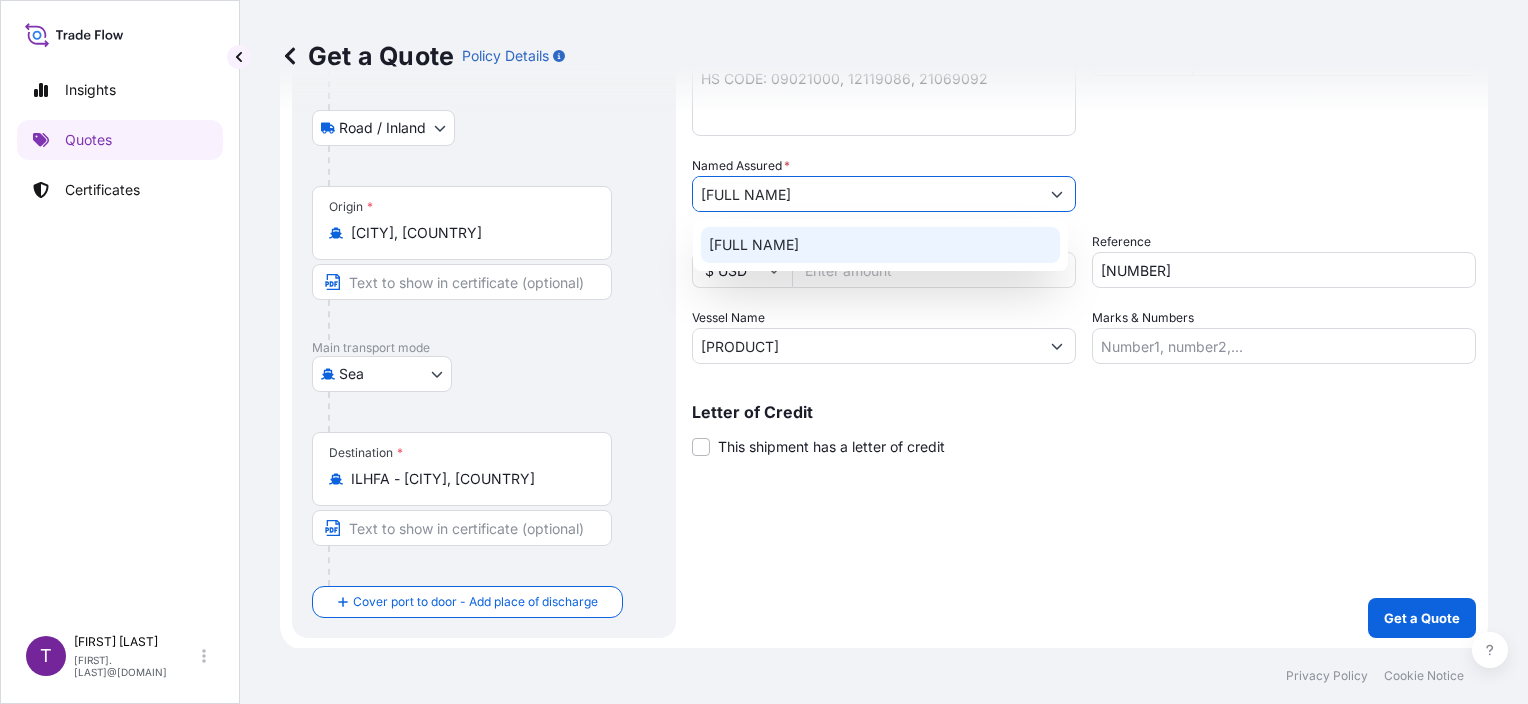 click on "[FULL NAME]" at bounding box center (880, 245) 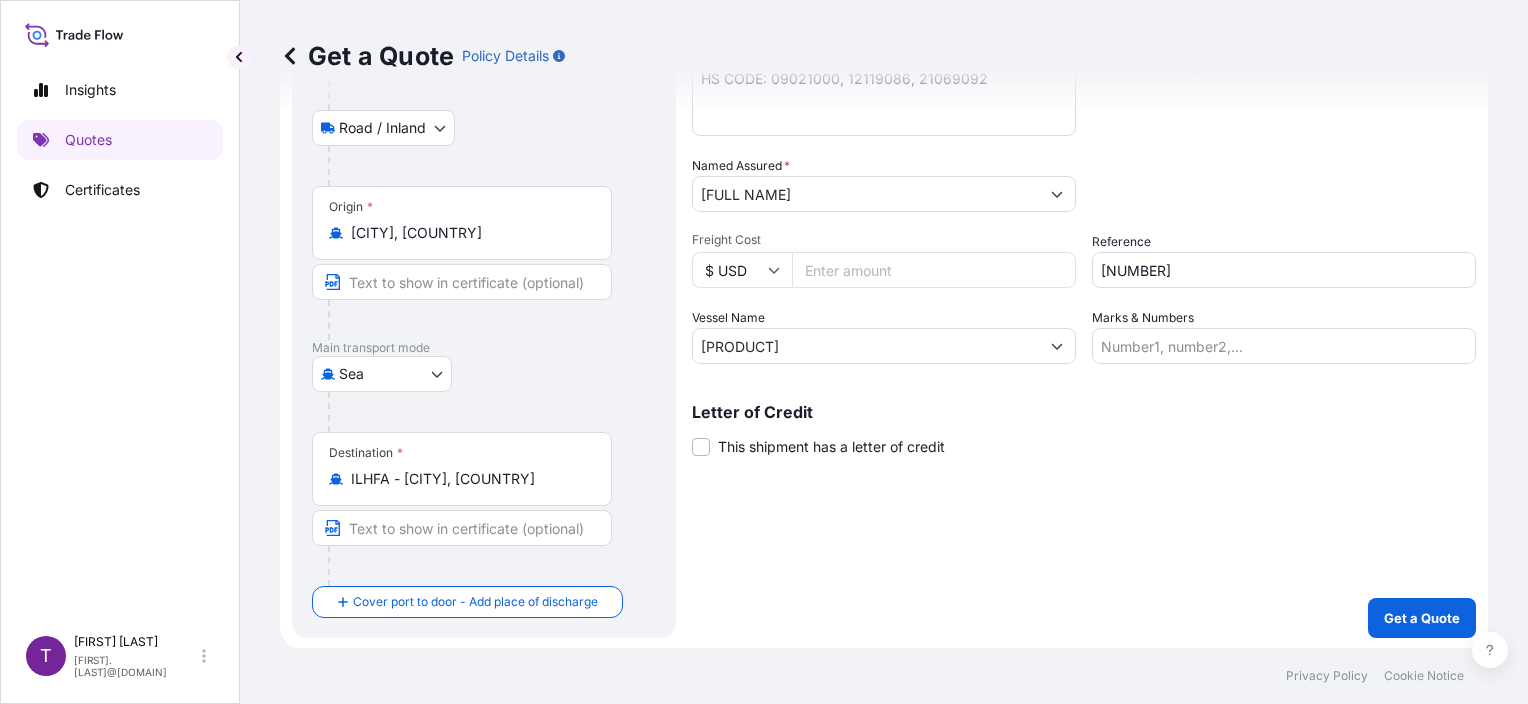click on "[FULL NAME]" at bounding box center (866, 194) 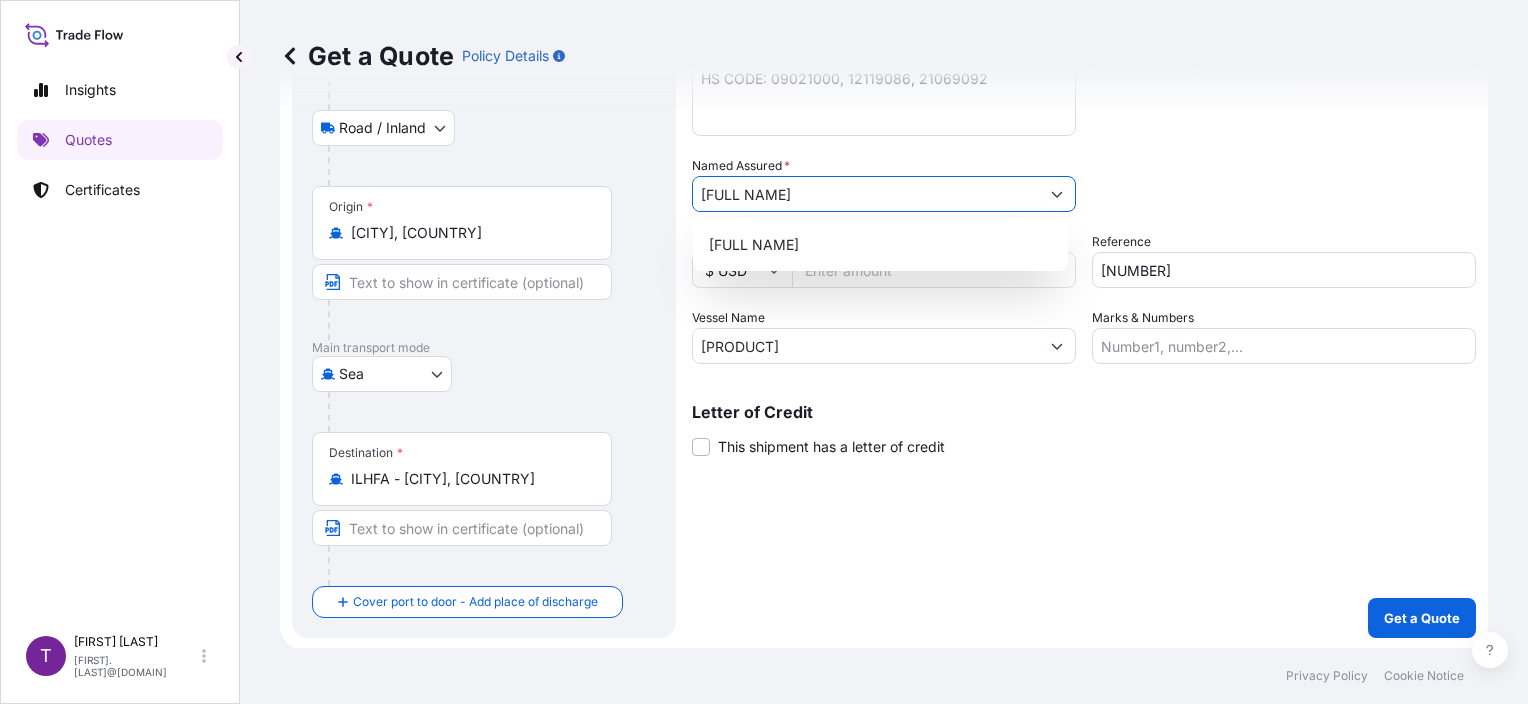 paste on "[FULL NAME]" 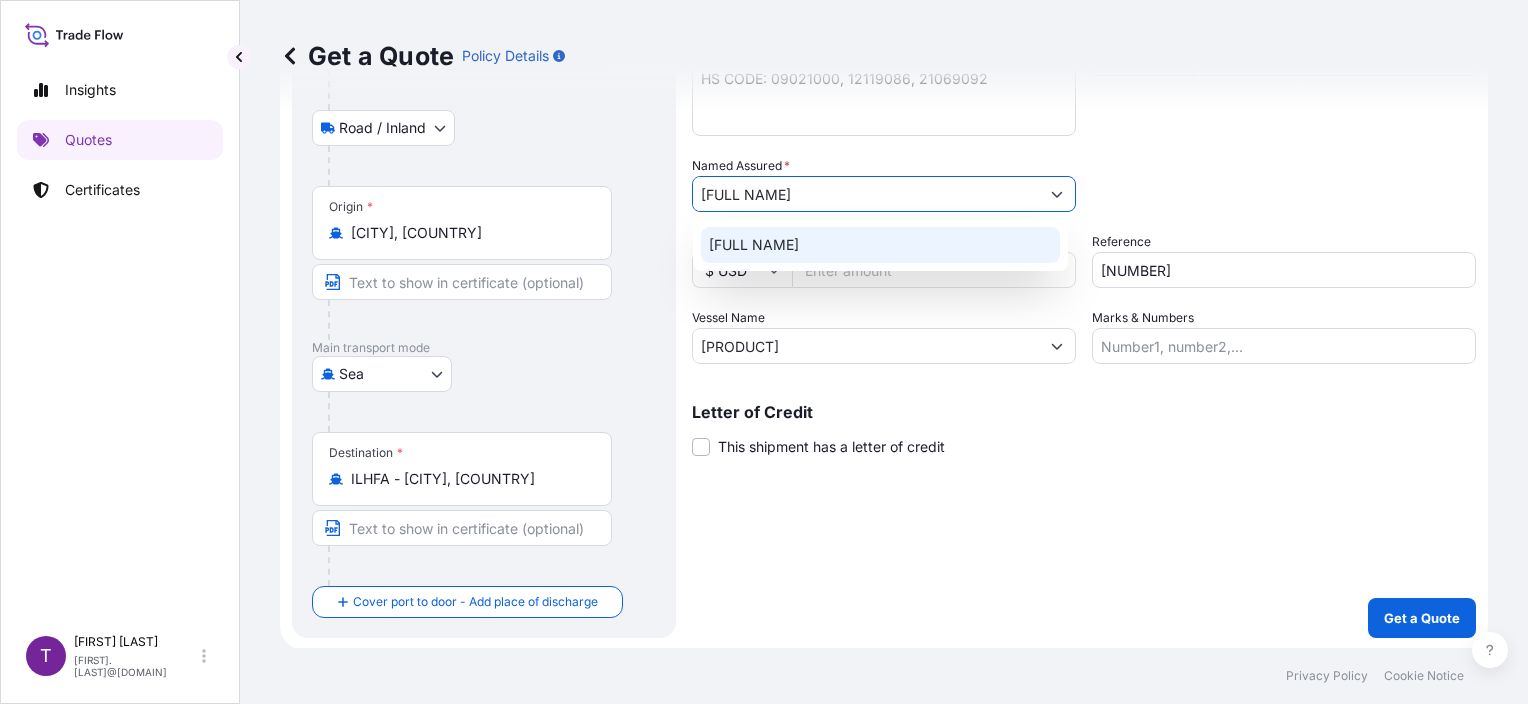 click on "[FULL NAME]" at bounding box center (880, 245) 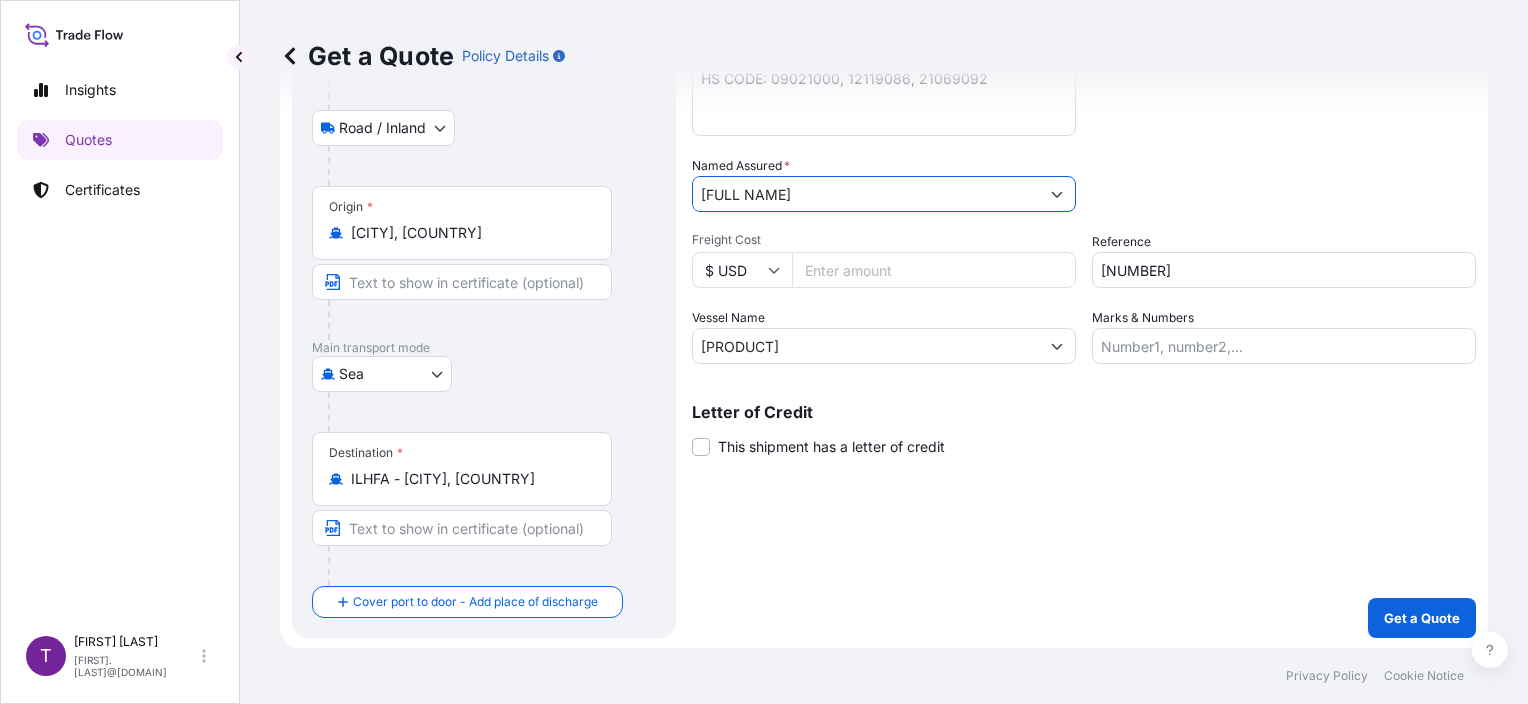 paste on "[FULL NAME]" 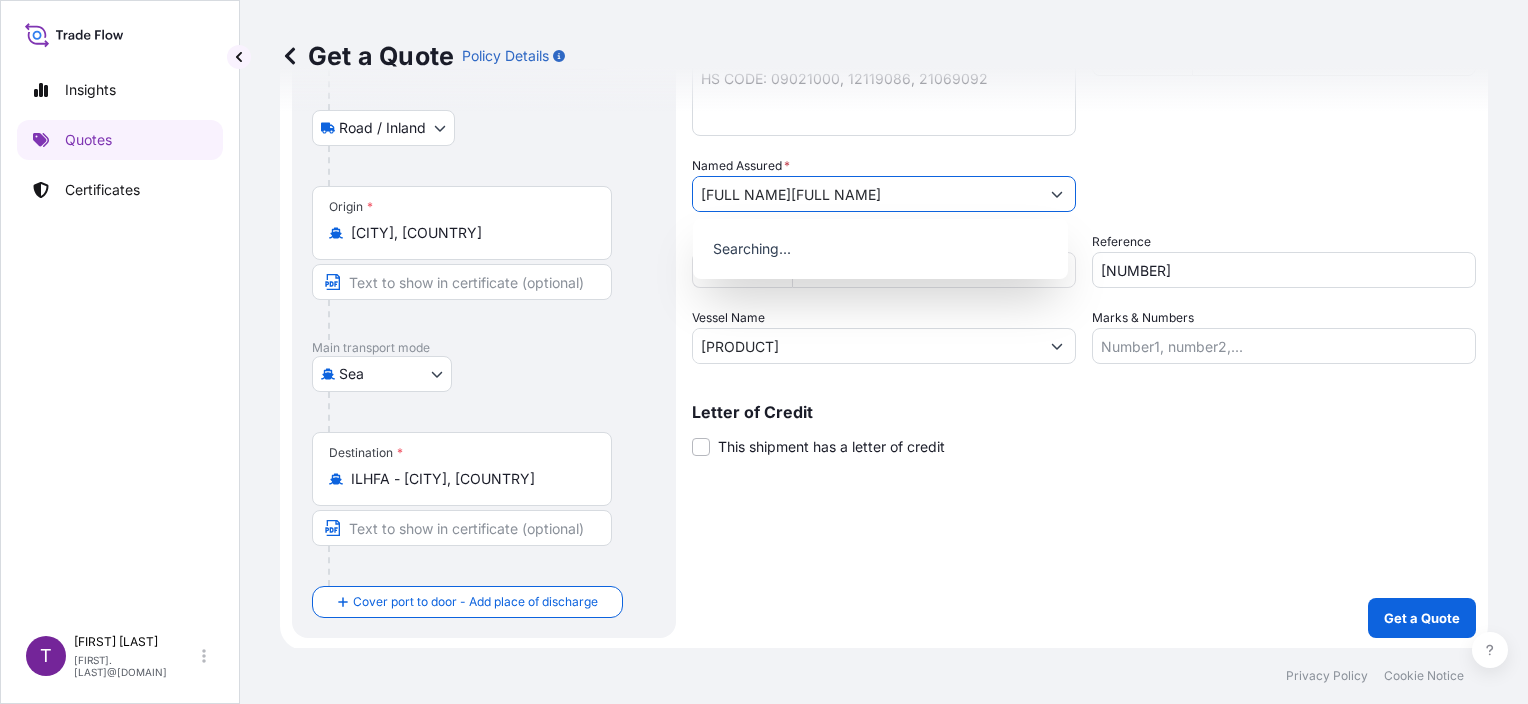 paste 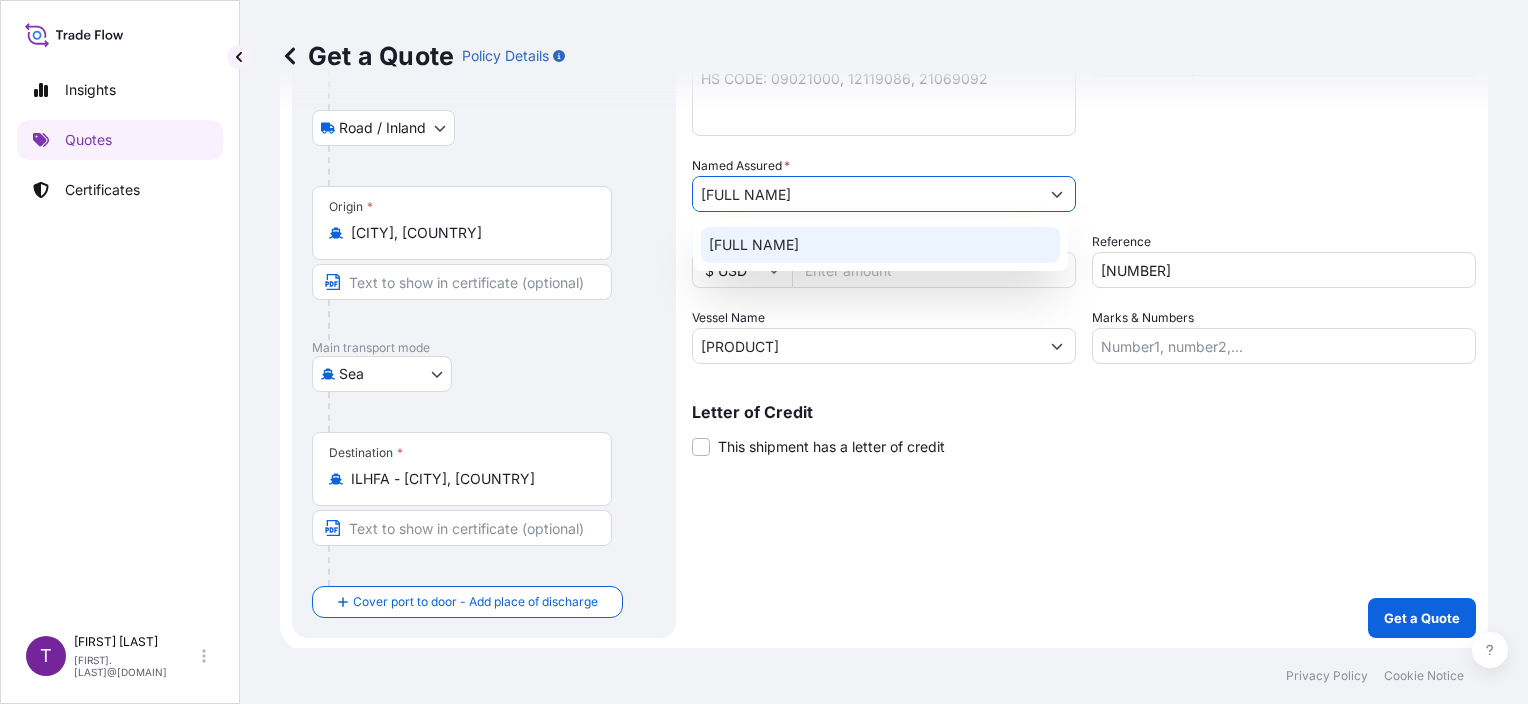 click on "[FULL NAME]" at bounding box center [880, 245] 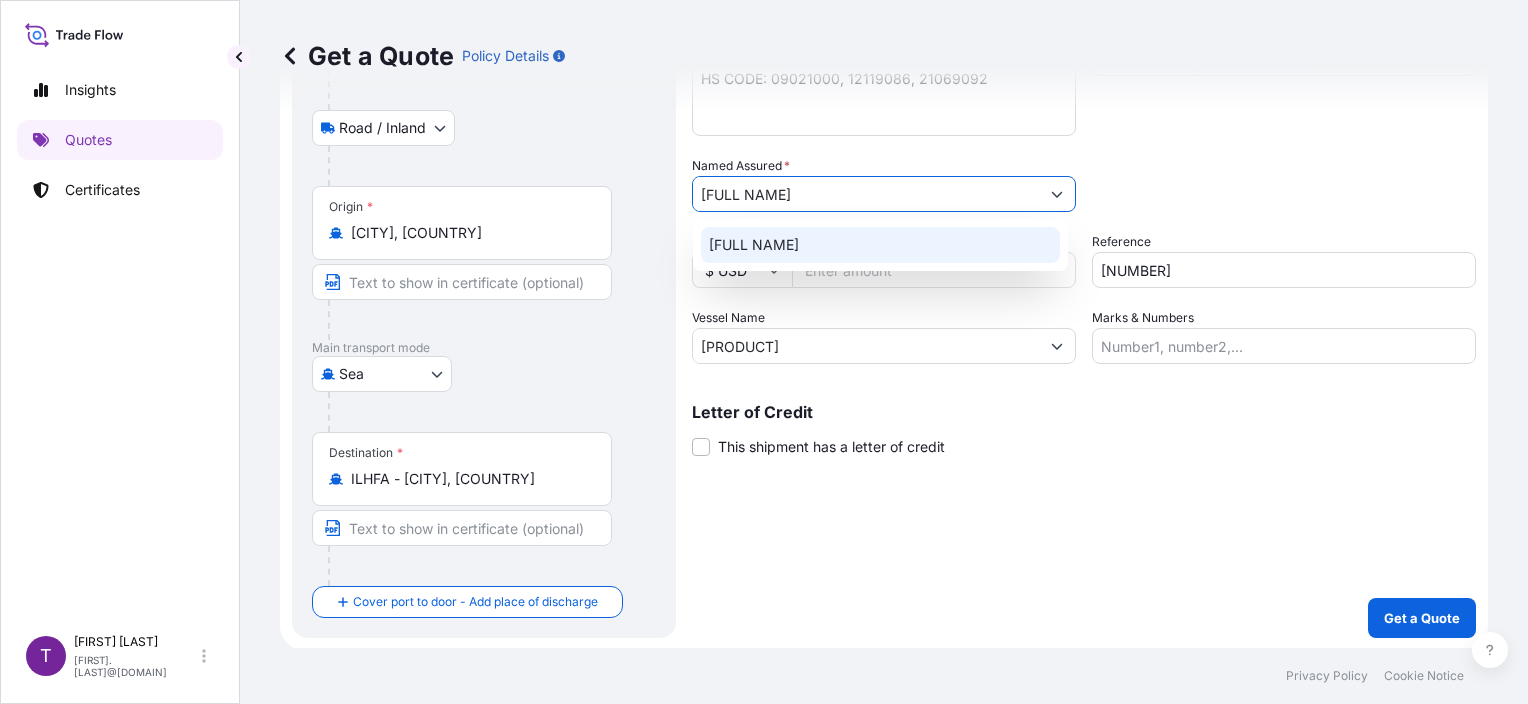 type on "[FULL NAME]" 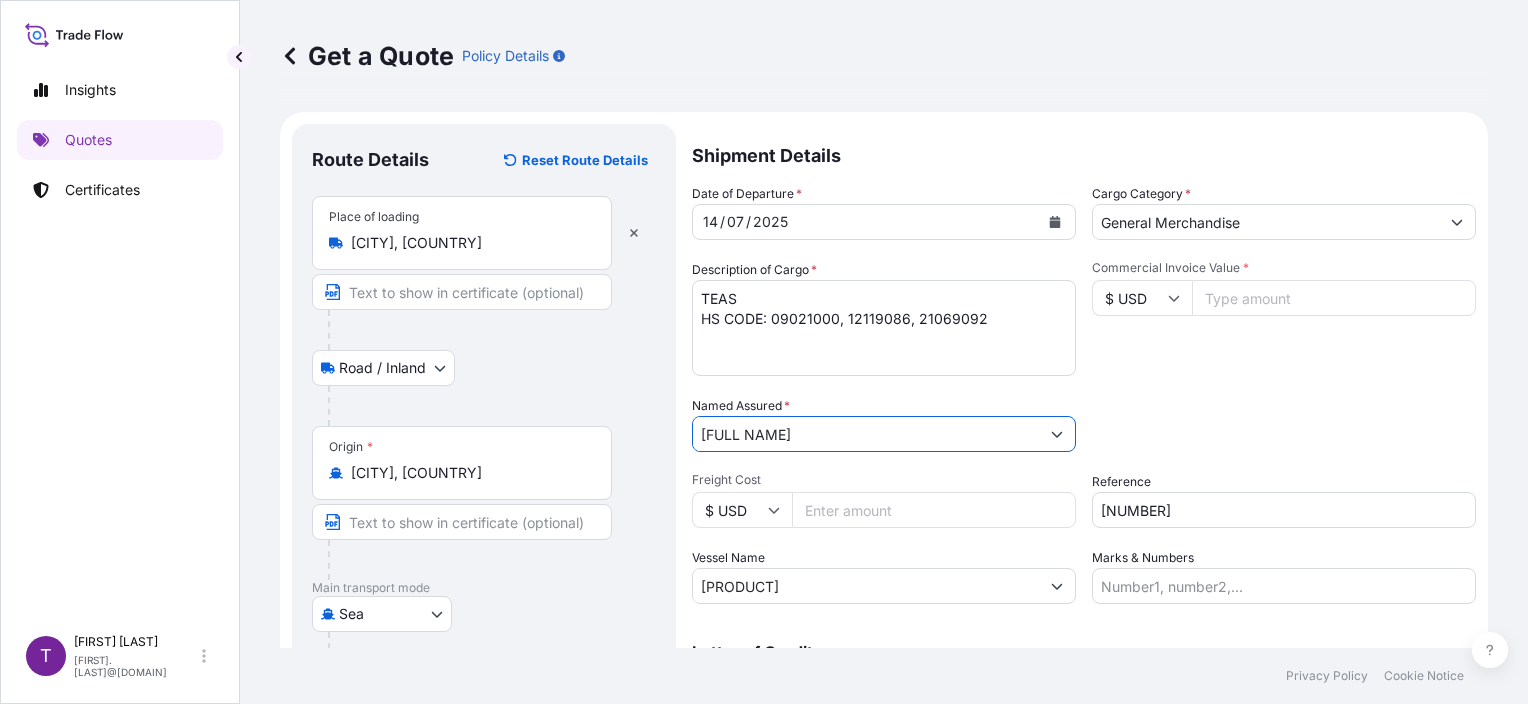 scroll, scrollTop: 0, scrollLeft: 0, axis: both 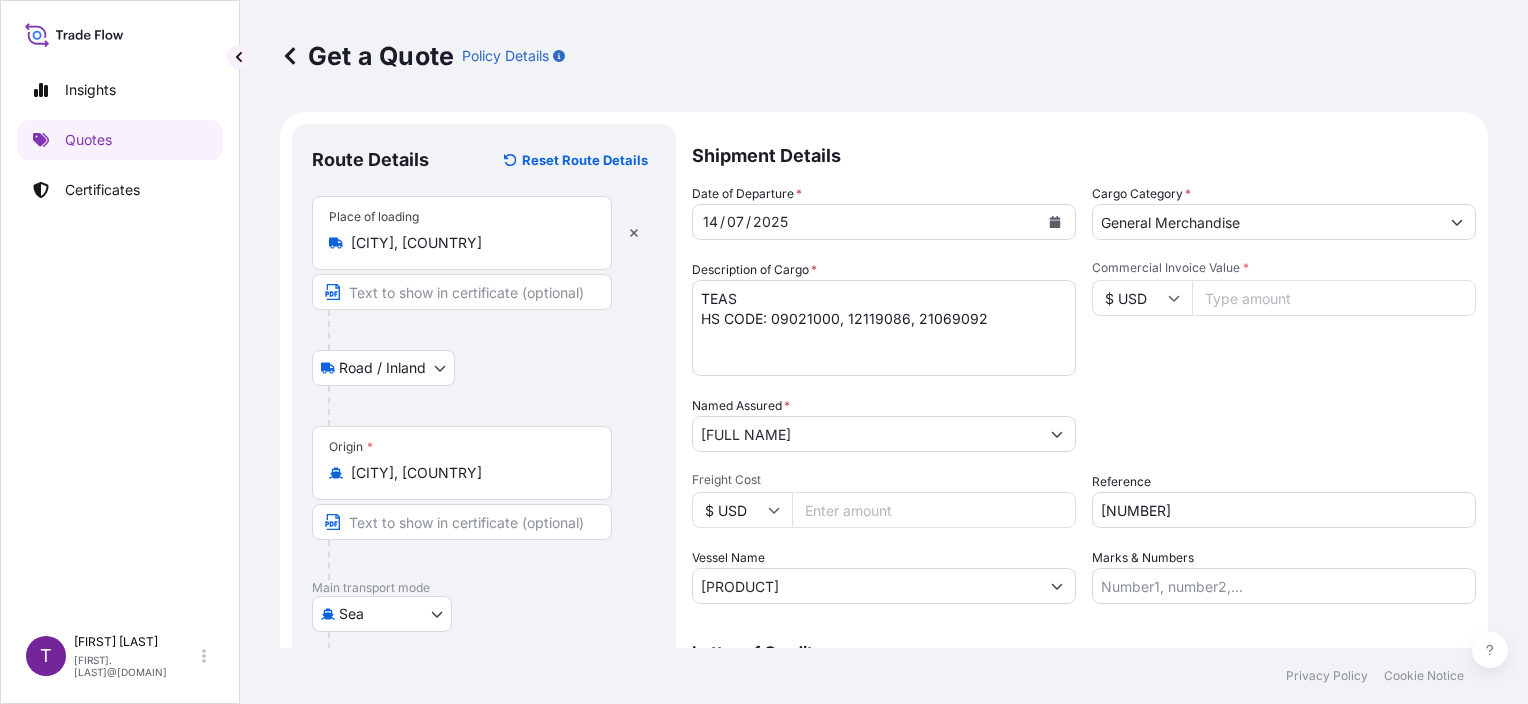 click on "TEAS
HS CODE: 09021000, 12119086, 21069092" at bounding box center (884, 328) 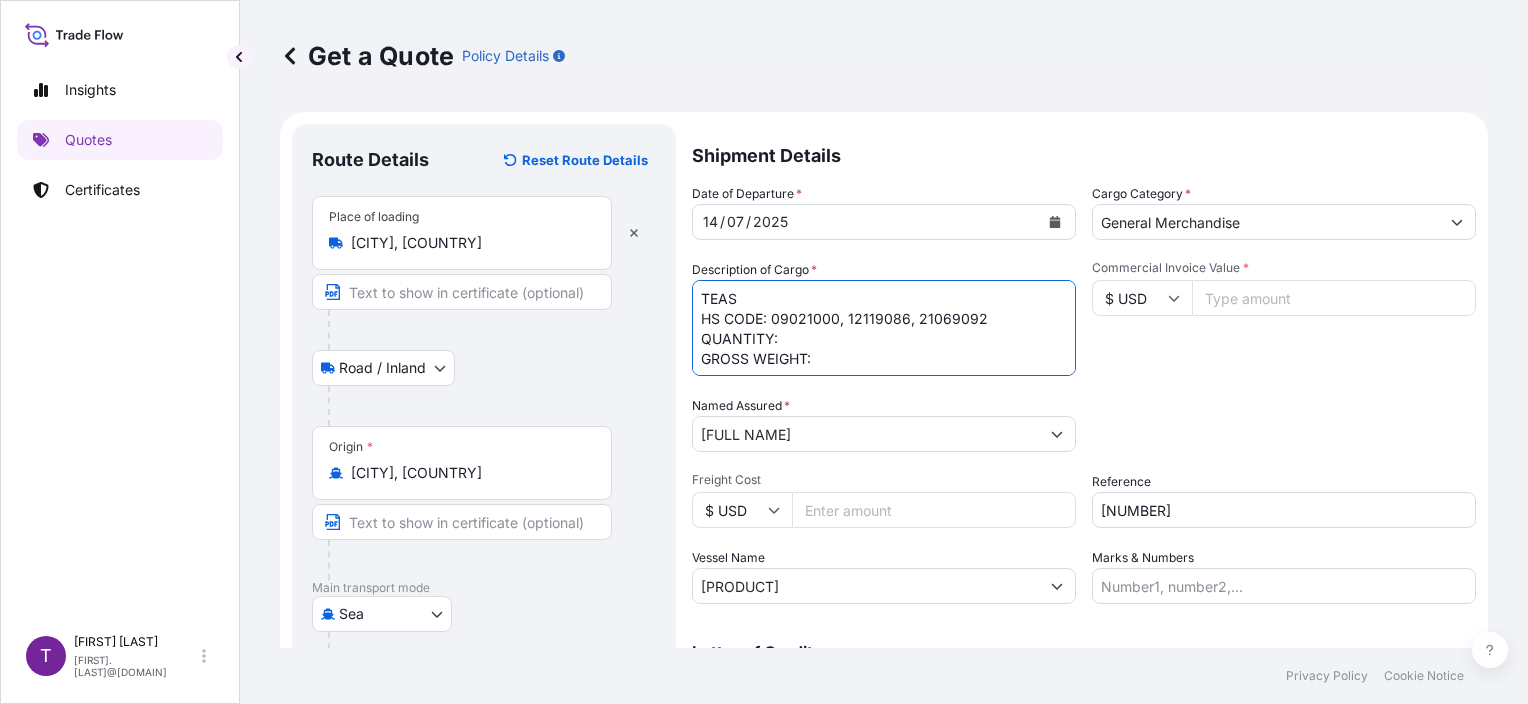 click on "TEAS
HS CODE: 09021000, 12119086, 21069092
QUANTITY:
GROSS WEIGHT:" at bounding box center (884, 328) 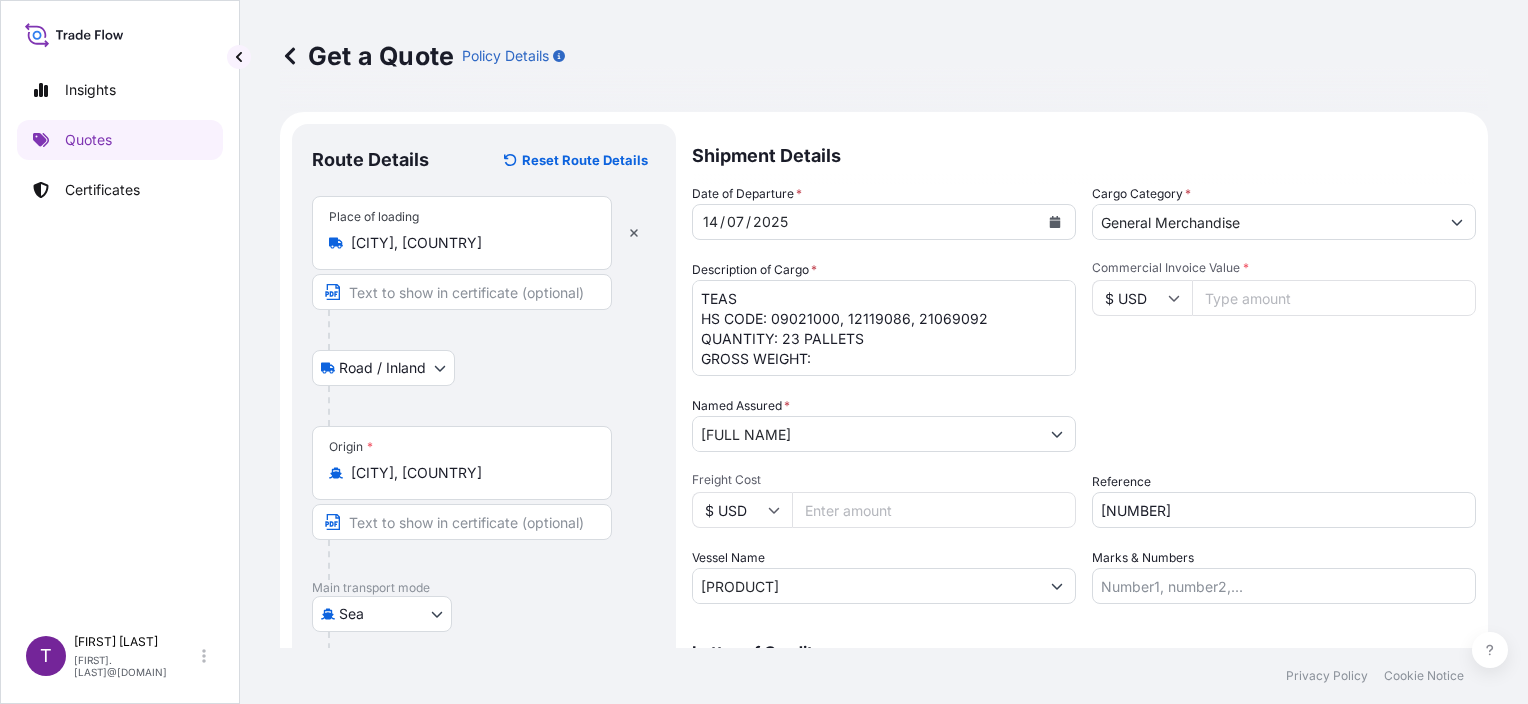 drag, startPoint x: 899, startPoint y: 346, endPoint x: 899, endPoint y: 357, distance: 11 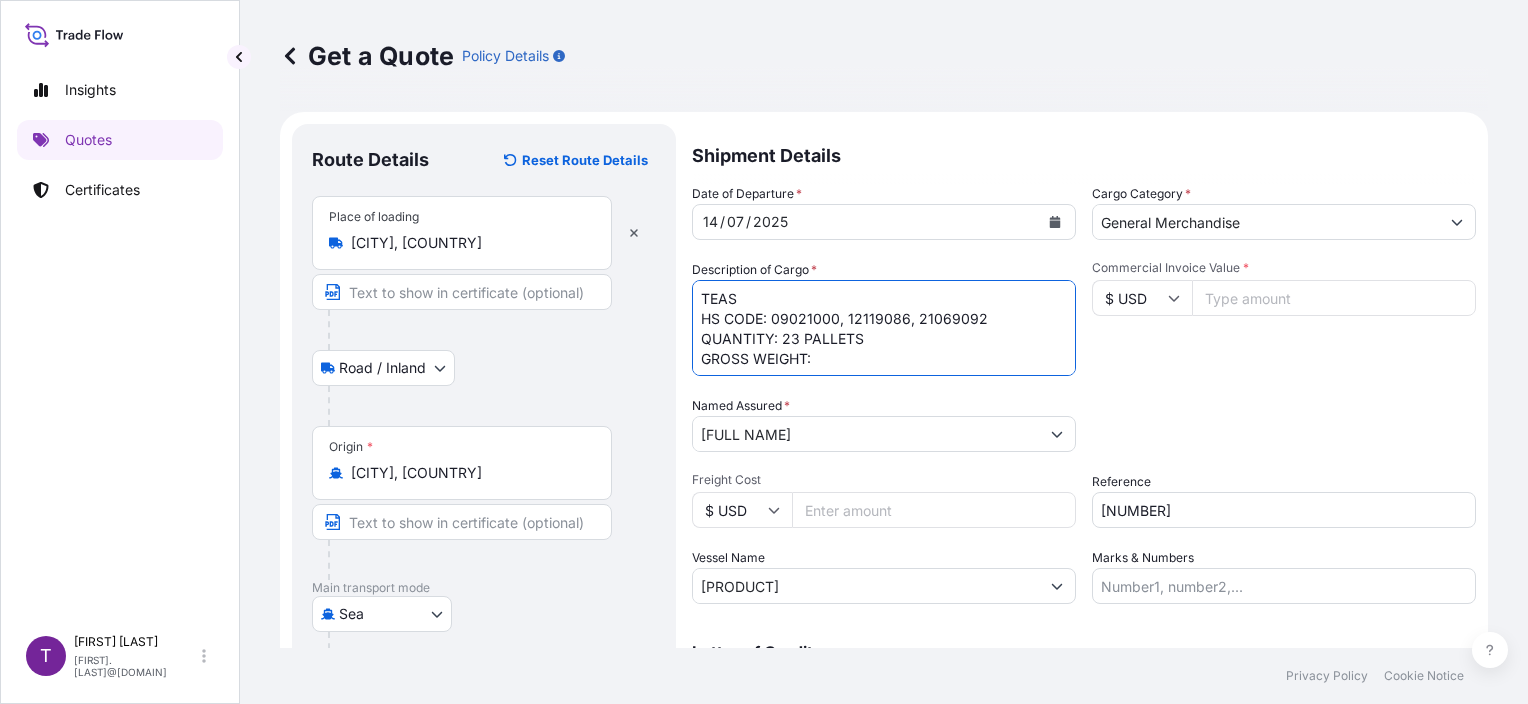 click on "TEAS
HS CODE: 09021000, 12119086, 21069092
QUANTITY: 23 PALLETS
GROSS WEIGHT:" at bounding box center [884, 328] 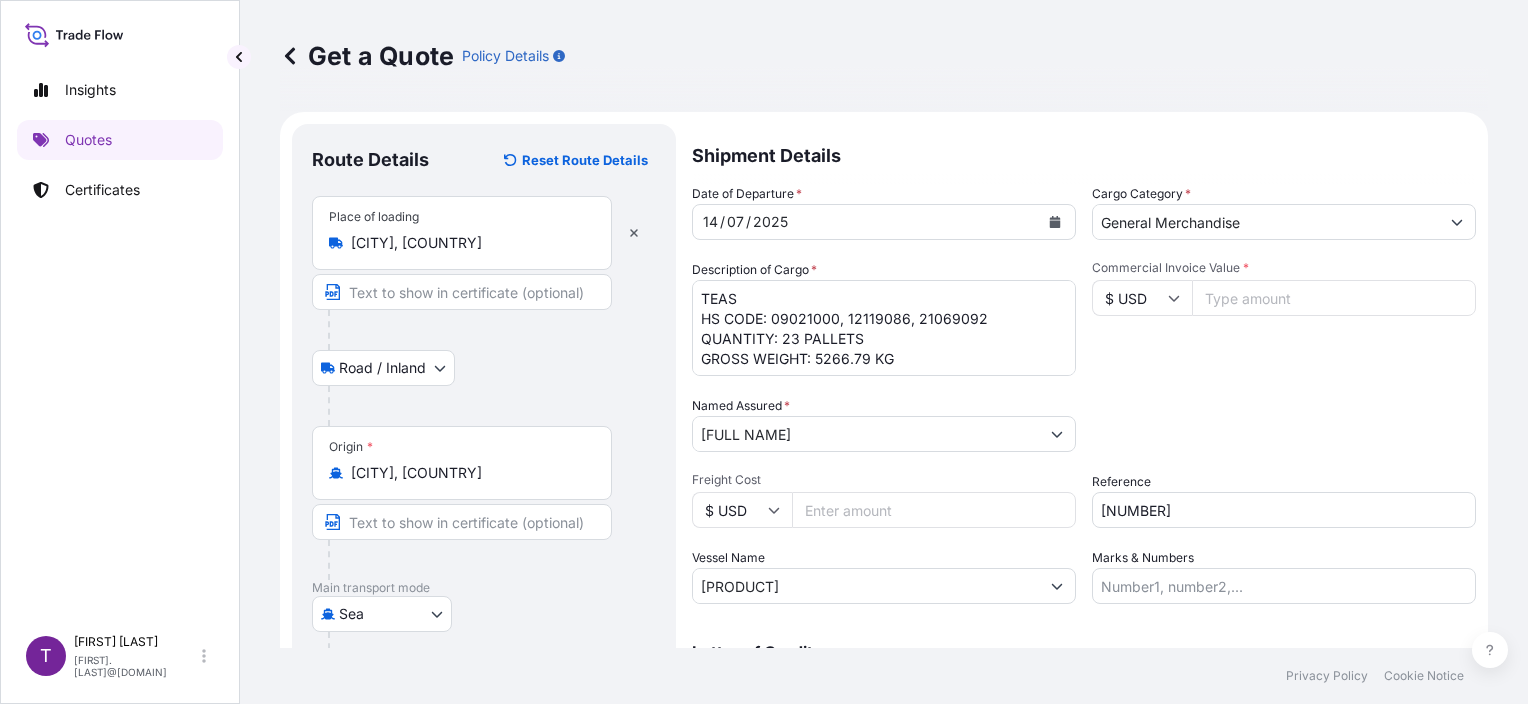 click on "TEAS
HS CODE: 09021000, 12119086, 21069092
QUANTITY: 23 PALLETS
GROSS WEIGHT: 5266.79 KG" at bounding box center (884, 328) 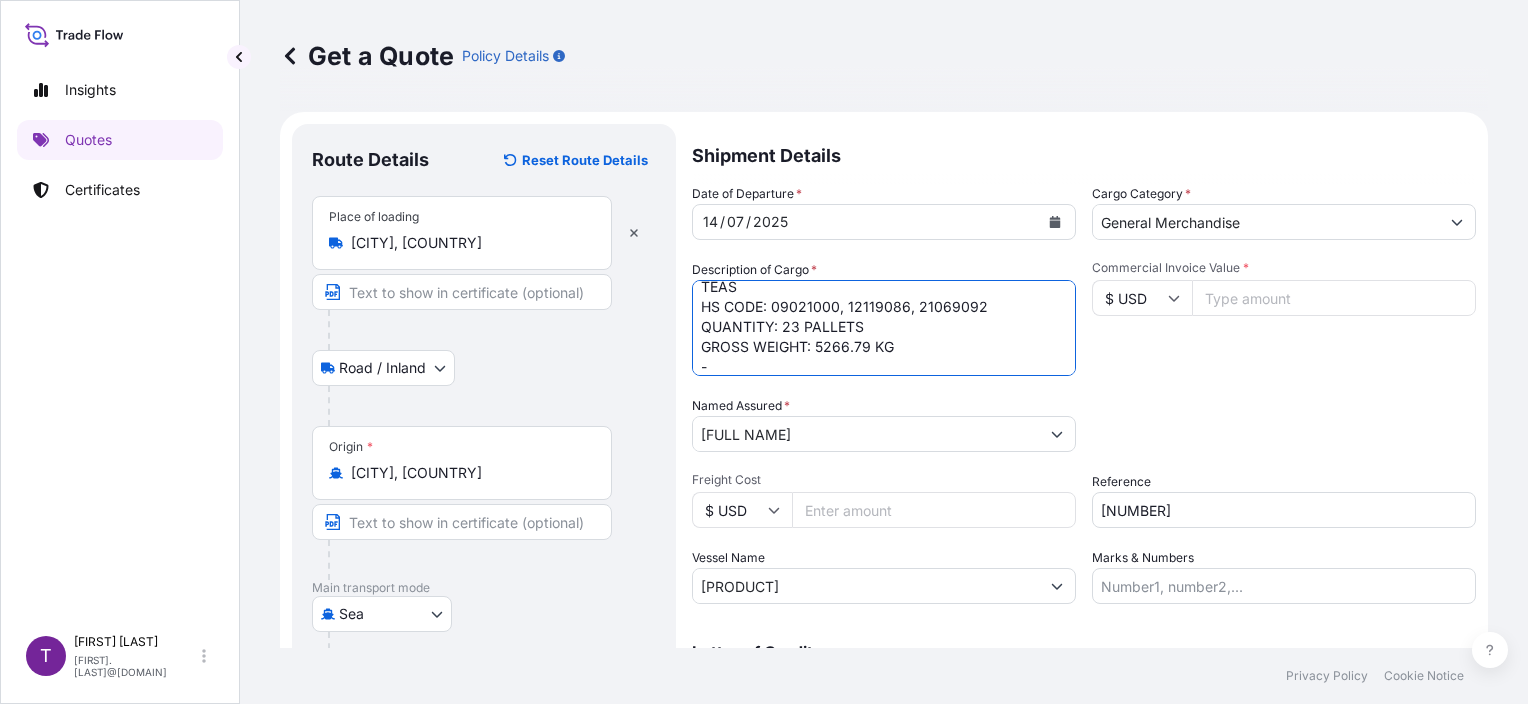 scroll, scrollTop: 32, scrollLeft: 0, axis: vertical 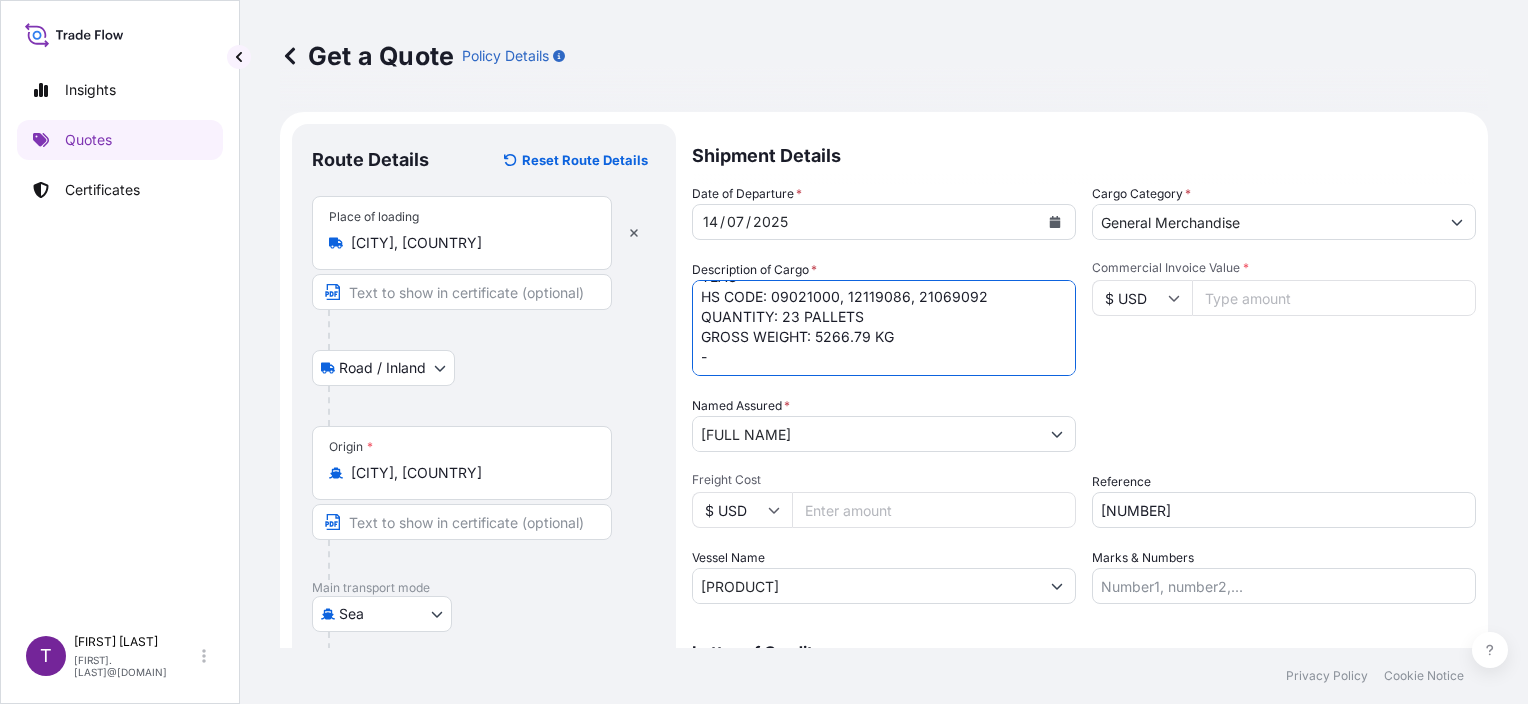 paste on "[NUMBER]" 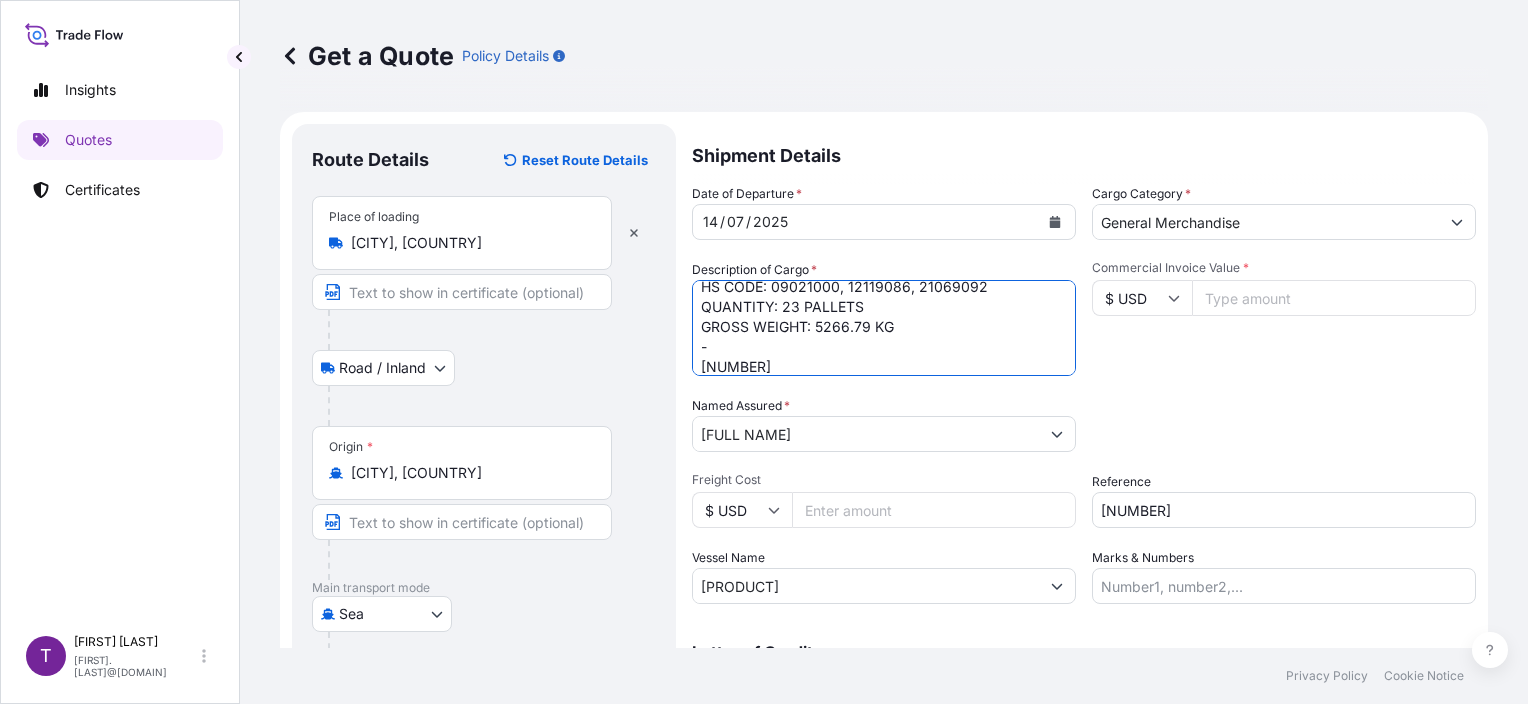 type on "TEAS
HS CODE: 09021000, 12119086, 21069092
QUANTITY: 23 PALLETS
GROSS WEIGHT: 5266.79 KG
-
[NUMBER]" 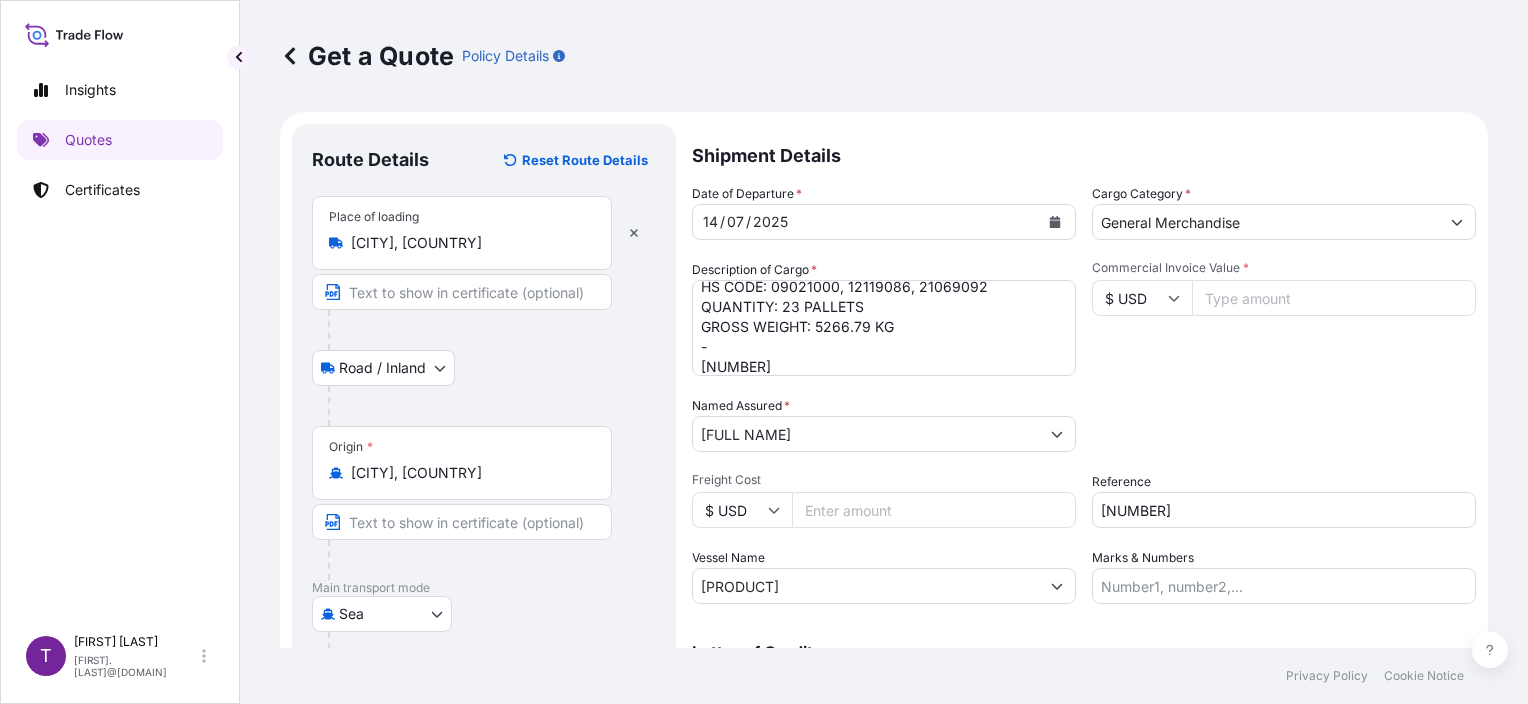 click on "Commercial Invoice Value   *" at bounding box center [1334, 298] 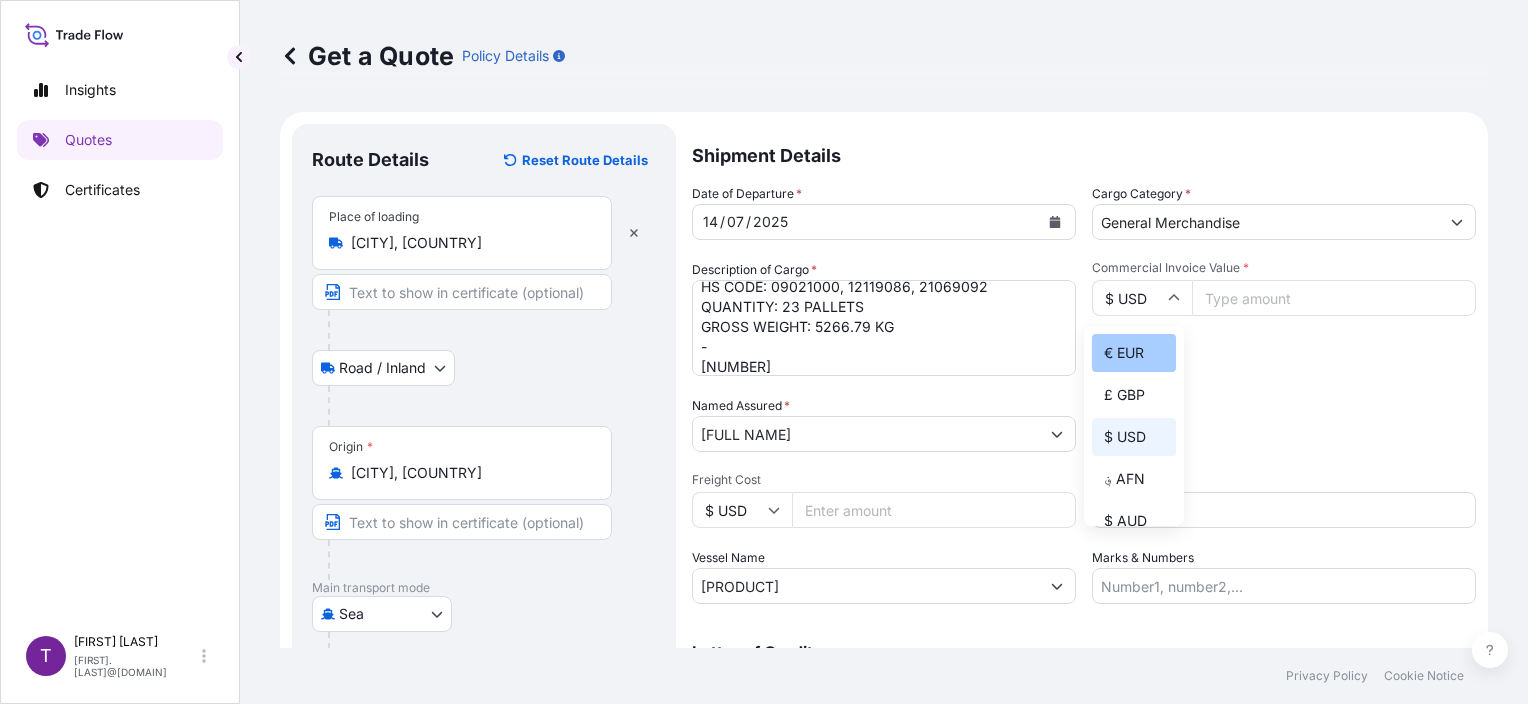 click on "€ EUR" at bounding box center [1134, 353] 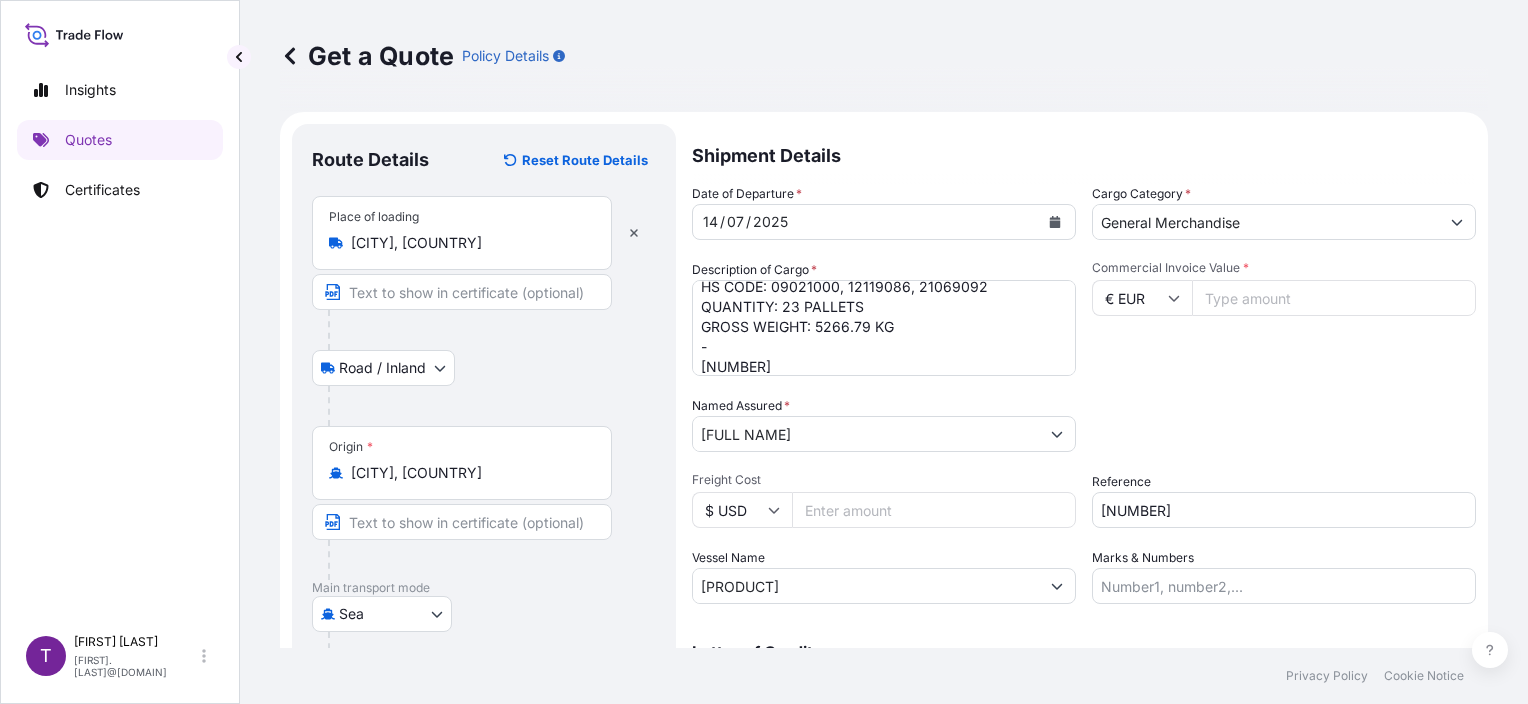 click on "Commercial Invoice Value   *" at bounding box center [1334, 298] 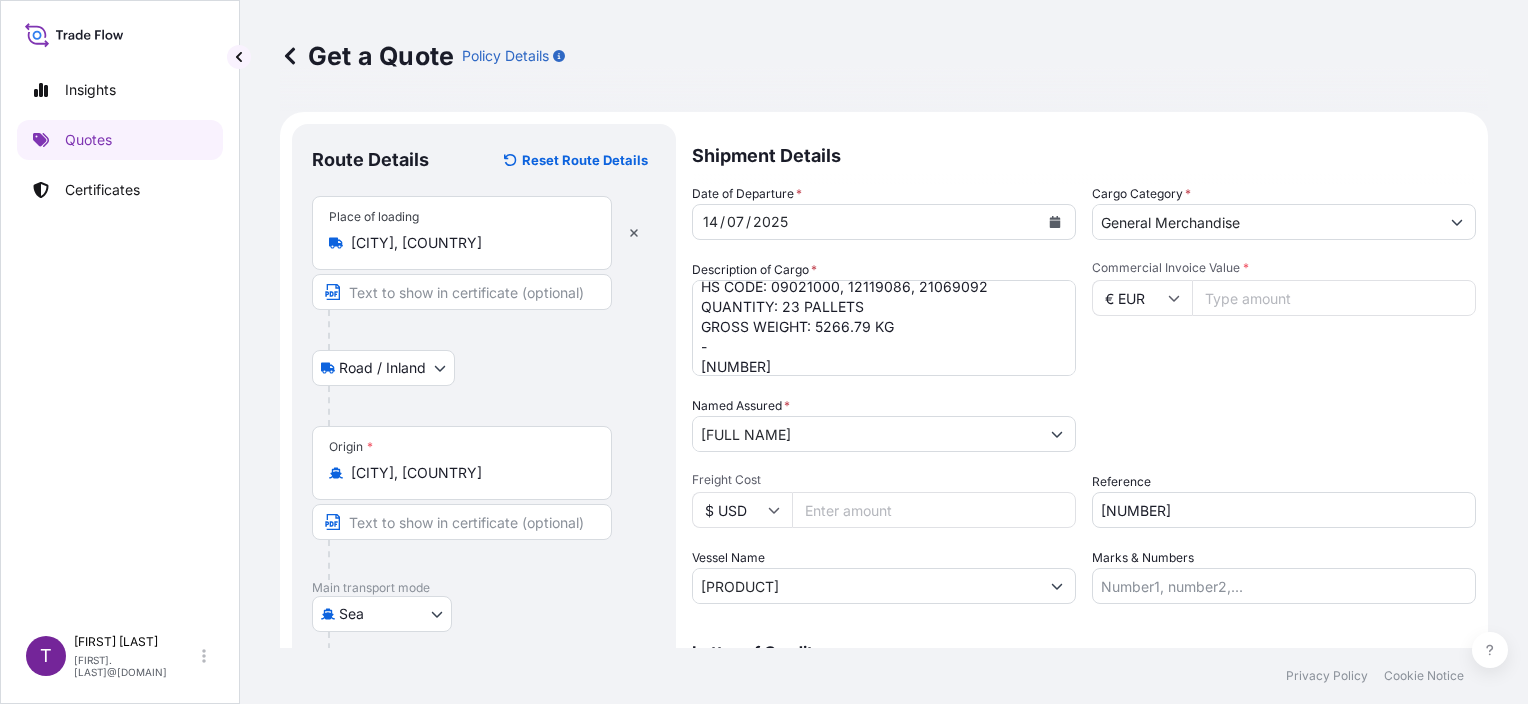 type on "[NUMBER]" 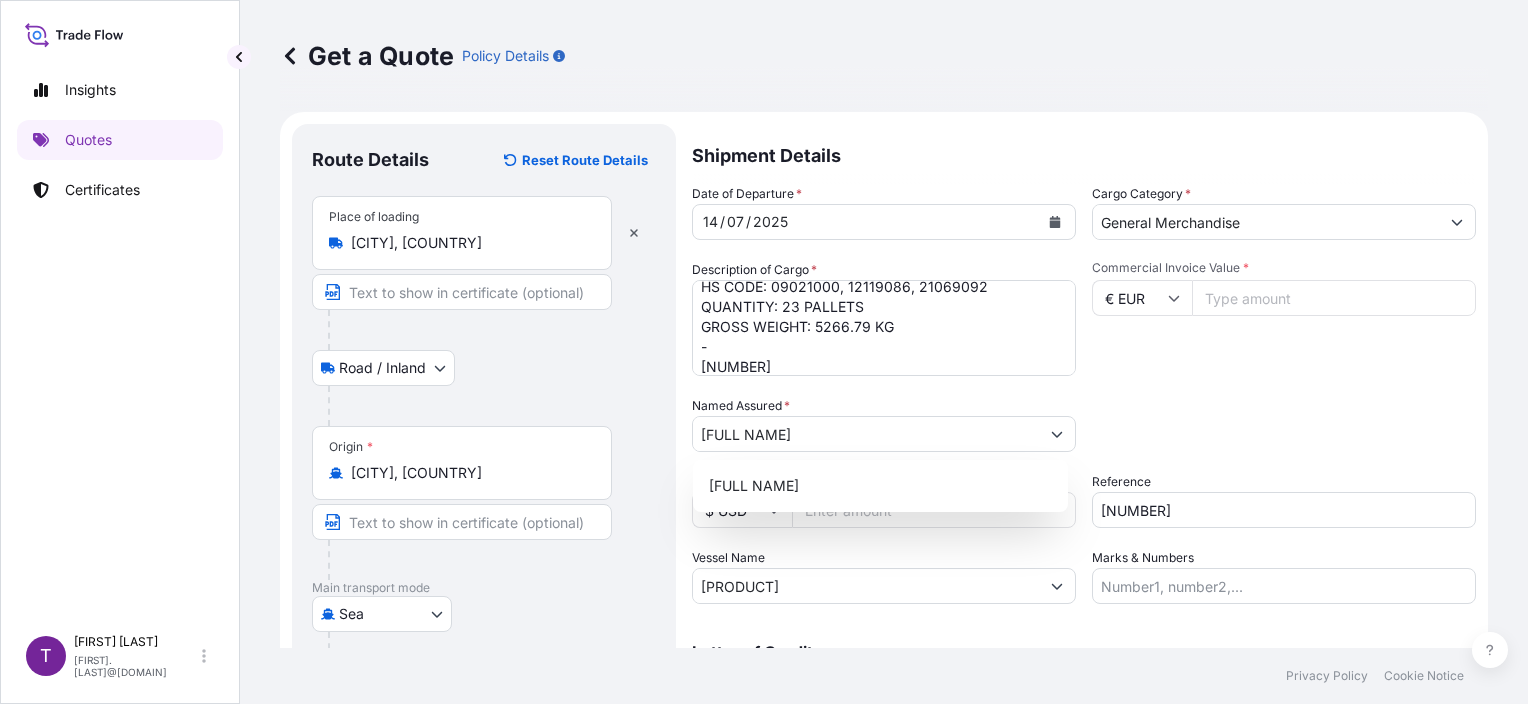 click on "Packing Category Select a packing category Please select a primary mode of transportation first." at bounding box center [1284, 424] 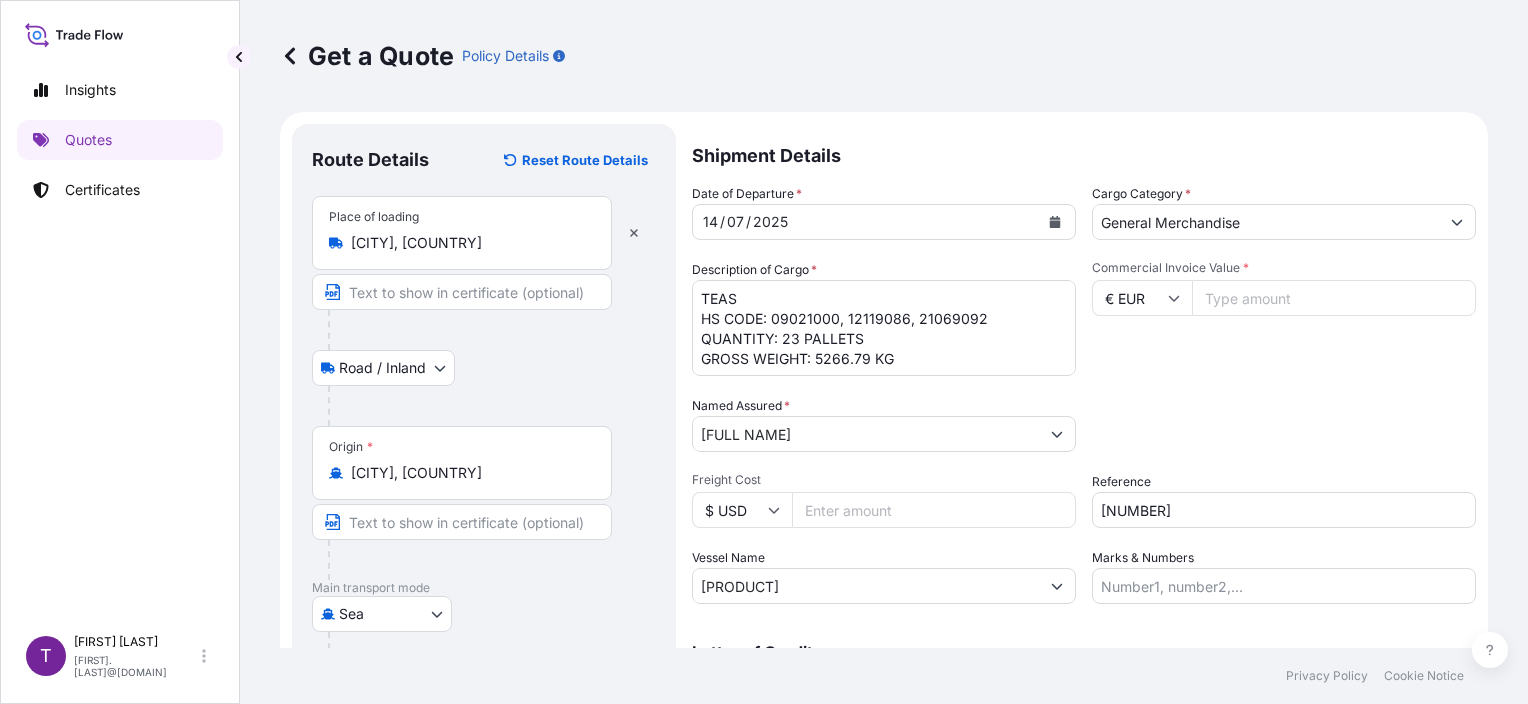 scroll, scrollTop: 41, scrollLeft: 0, axis: vertical 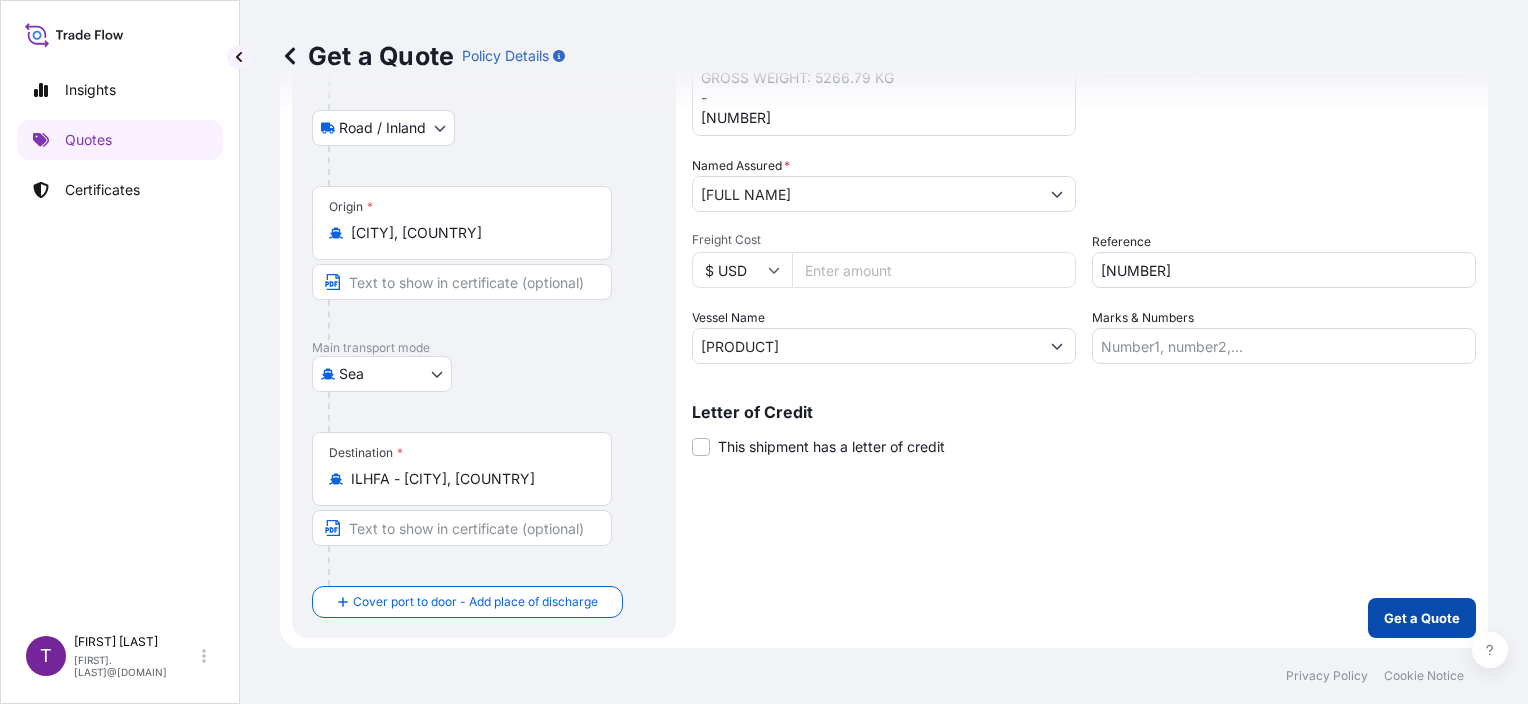 click on "Get a Quote" at bounding box center (1422, 618) 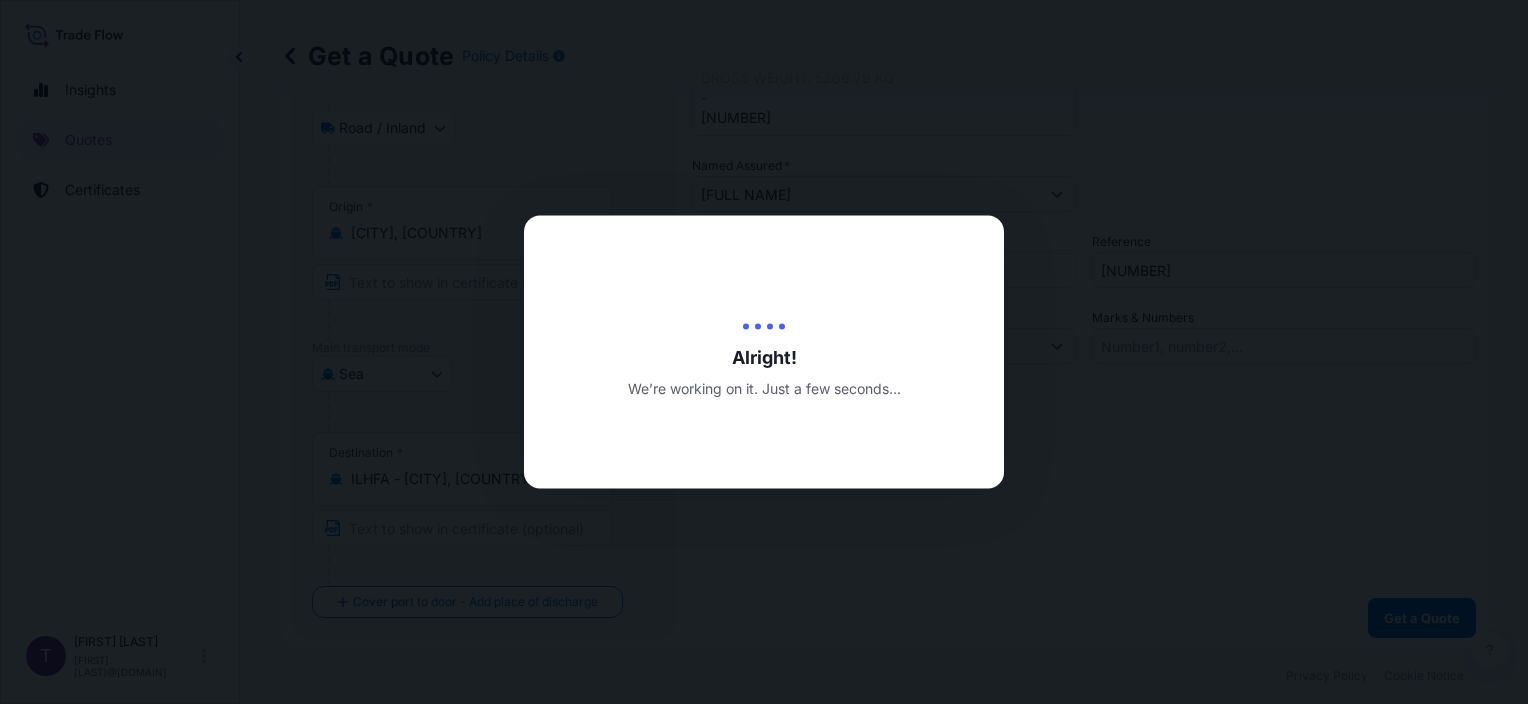 scroll, scrollTop: 0, scrollLeft: 0, axis: both 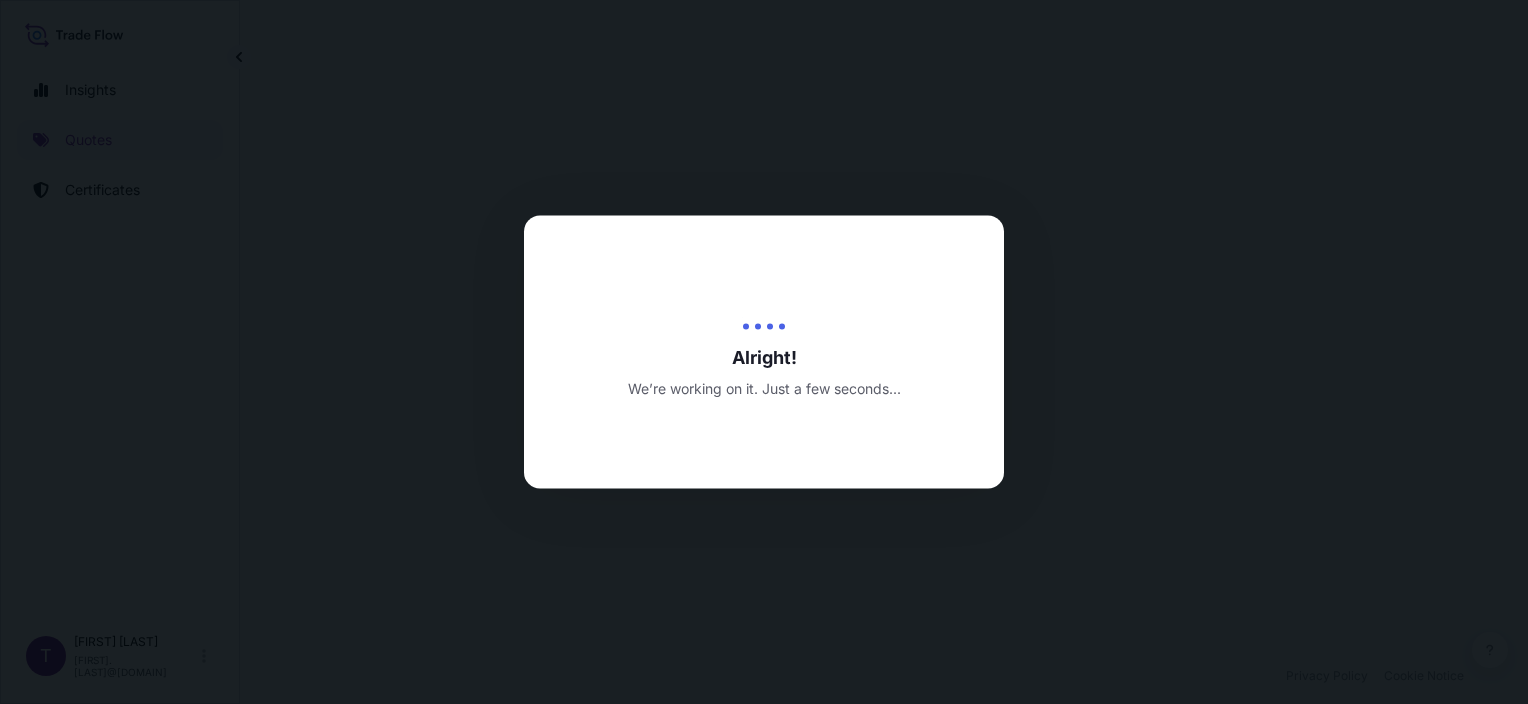 select on "Road / Inland" 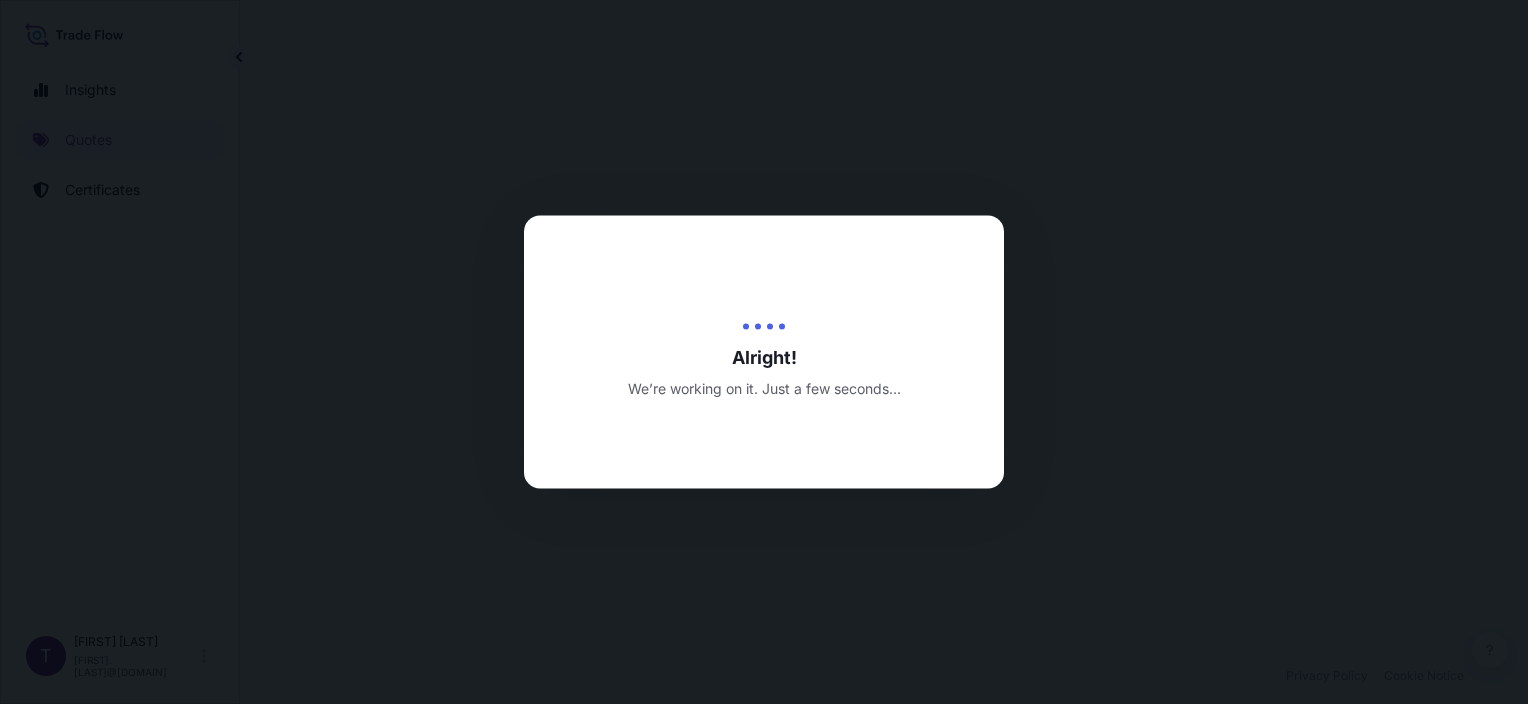 select on "Sea" 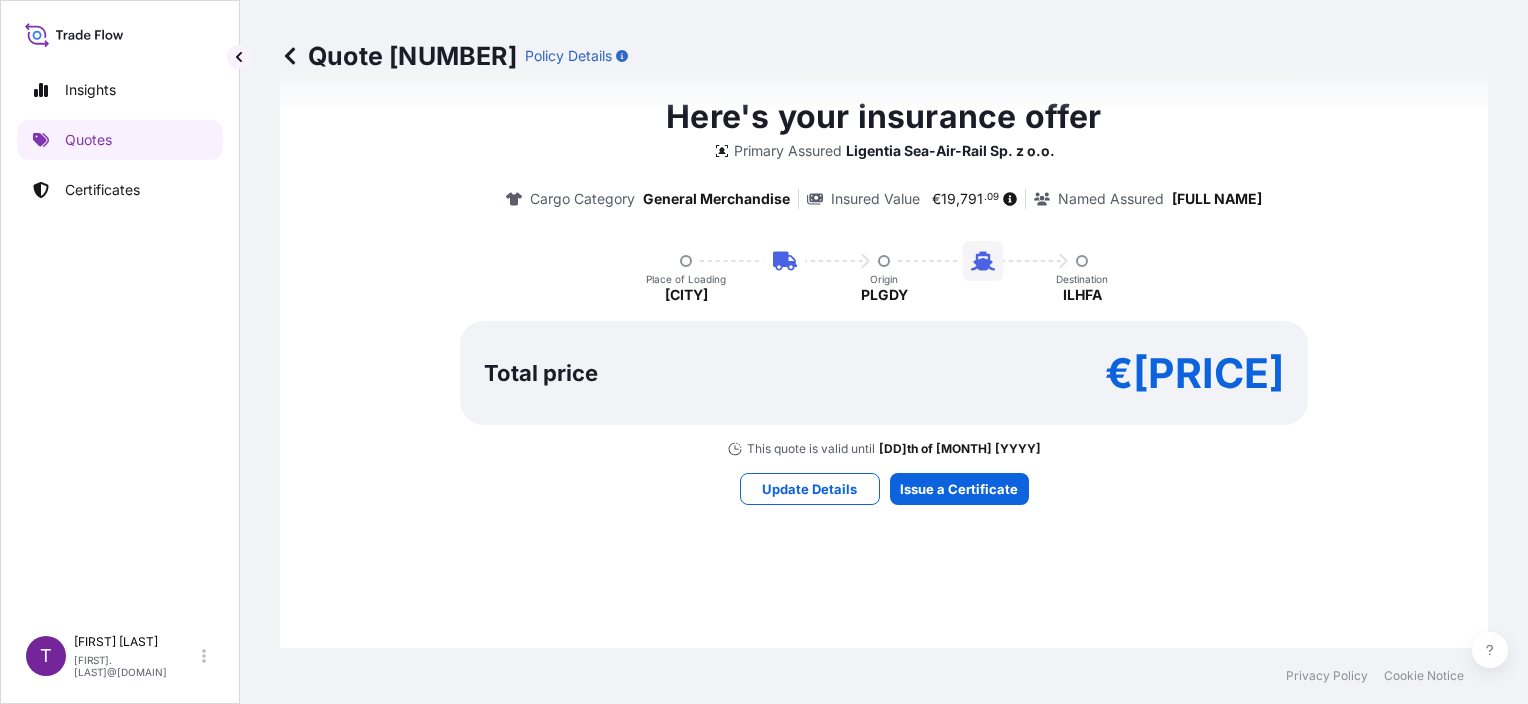 scroll, scrollTop: 1489, scrollLeft: 0, axis: vertical 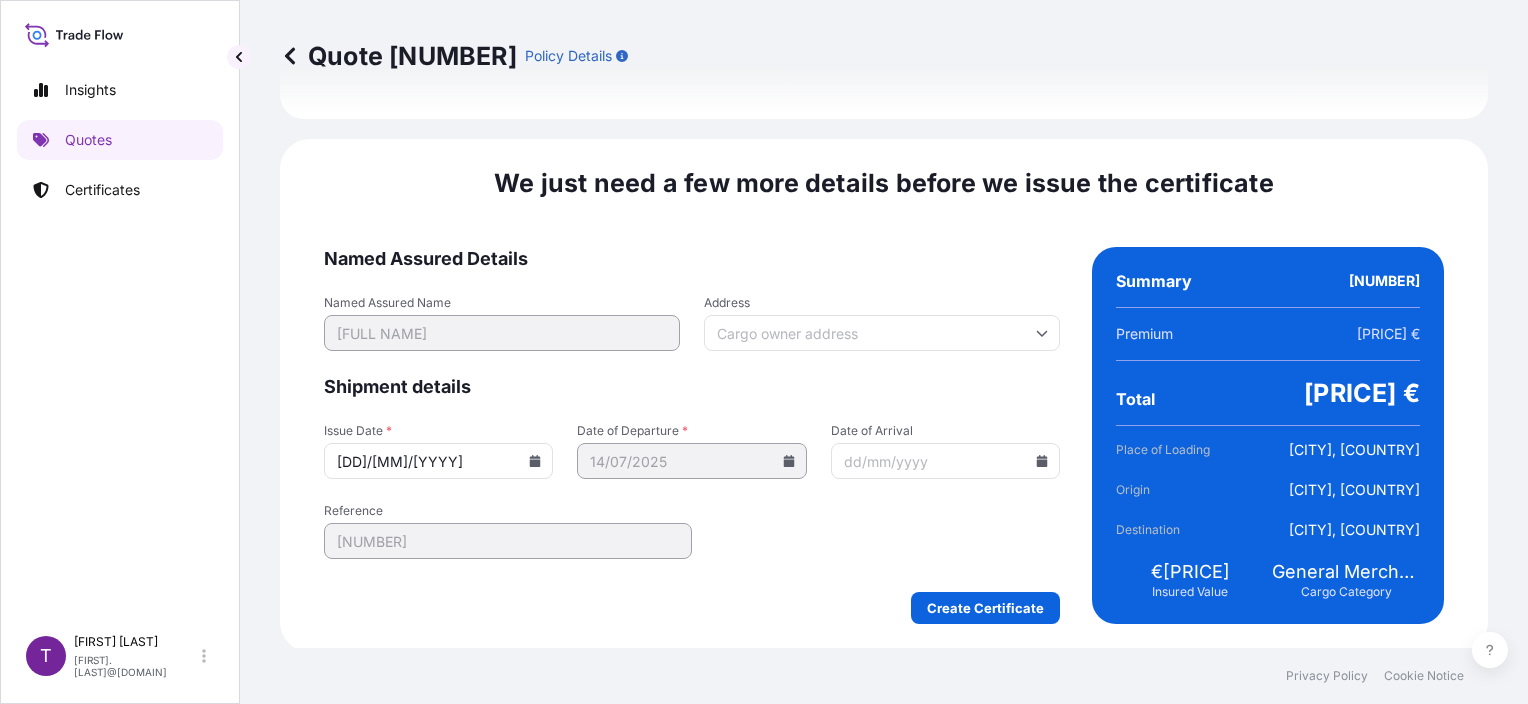 click on "[DD]/[MM]/[YYYY]" at bounding box center (438, 461) 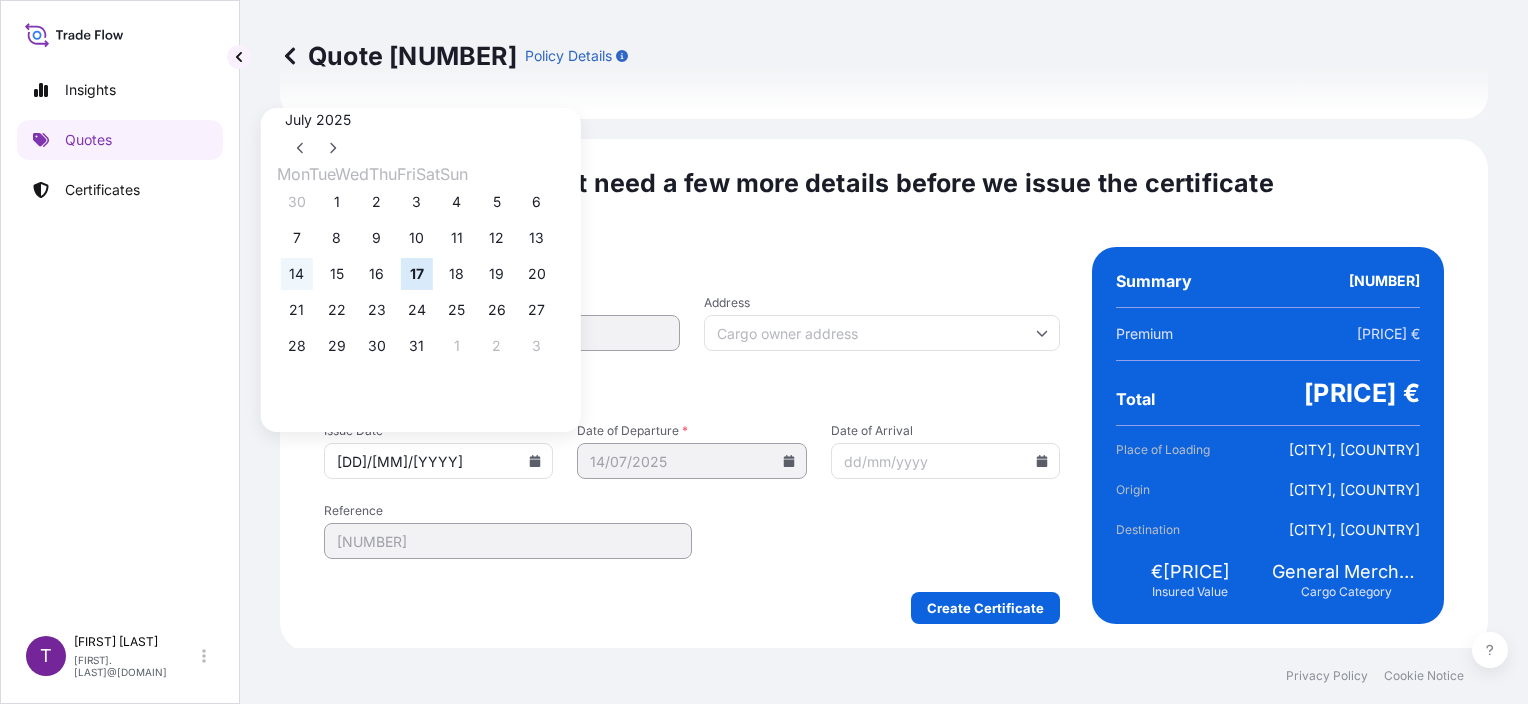 click on "14" at bounding box center [297, 274] 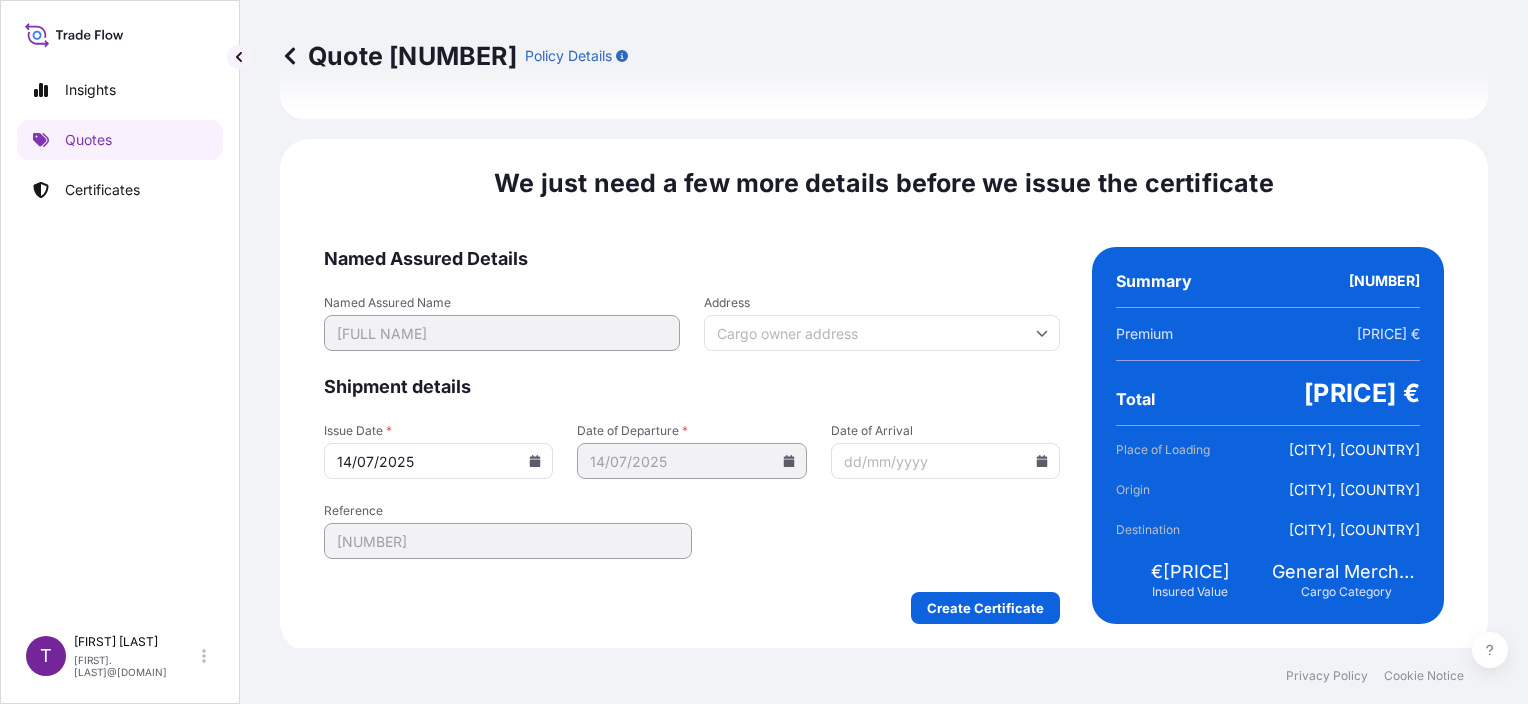 type on "14/07/2025" 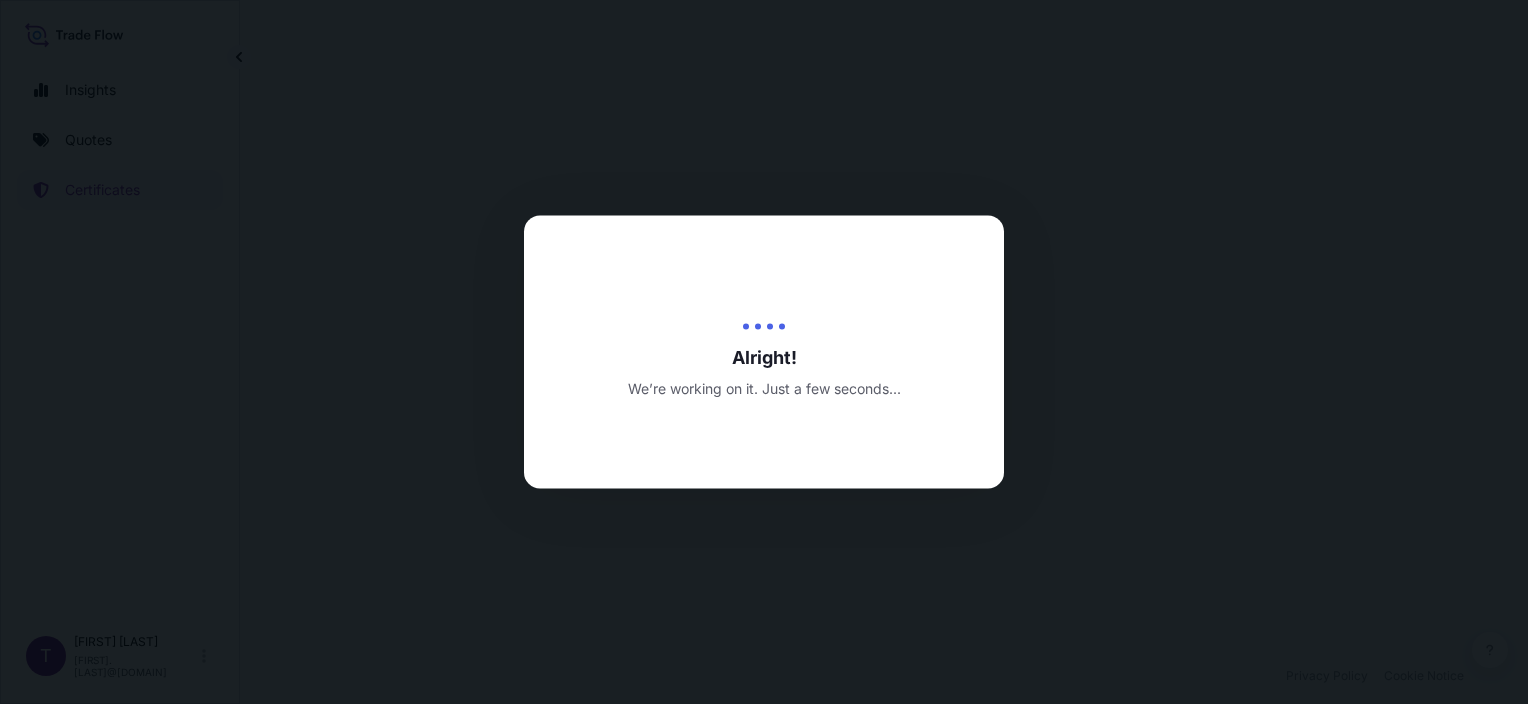 scroll, scrollTop: 0, scrollLeft: 0, axis: both 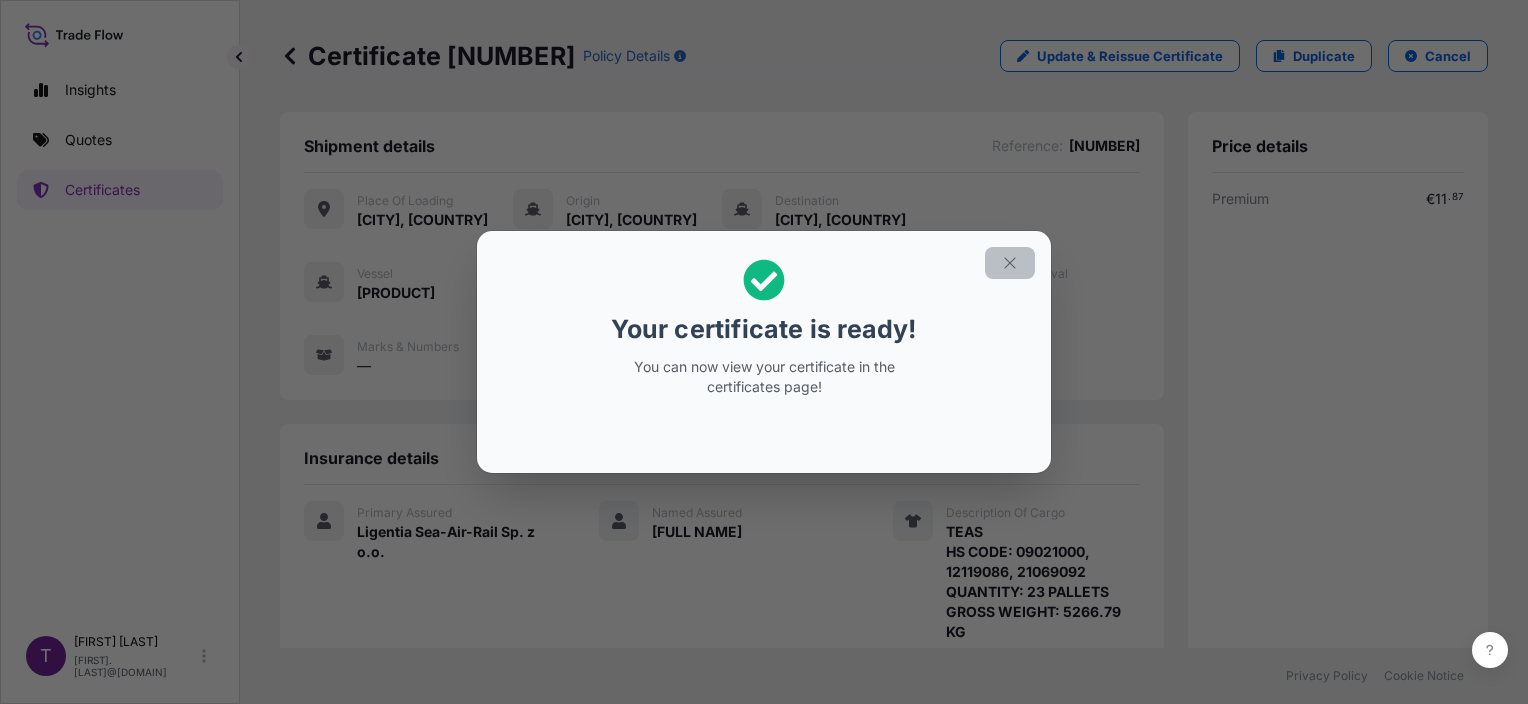 click at bounding box center (1010, 263) 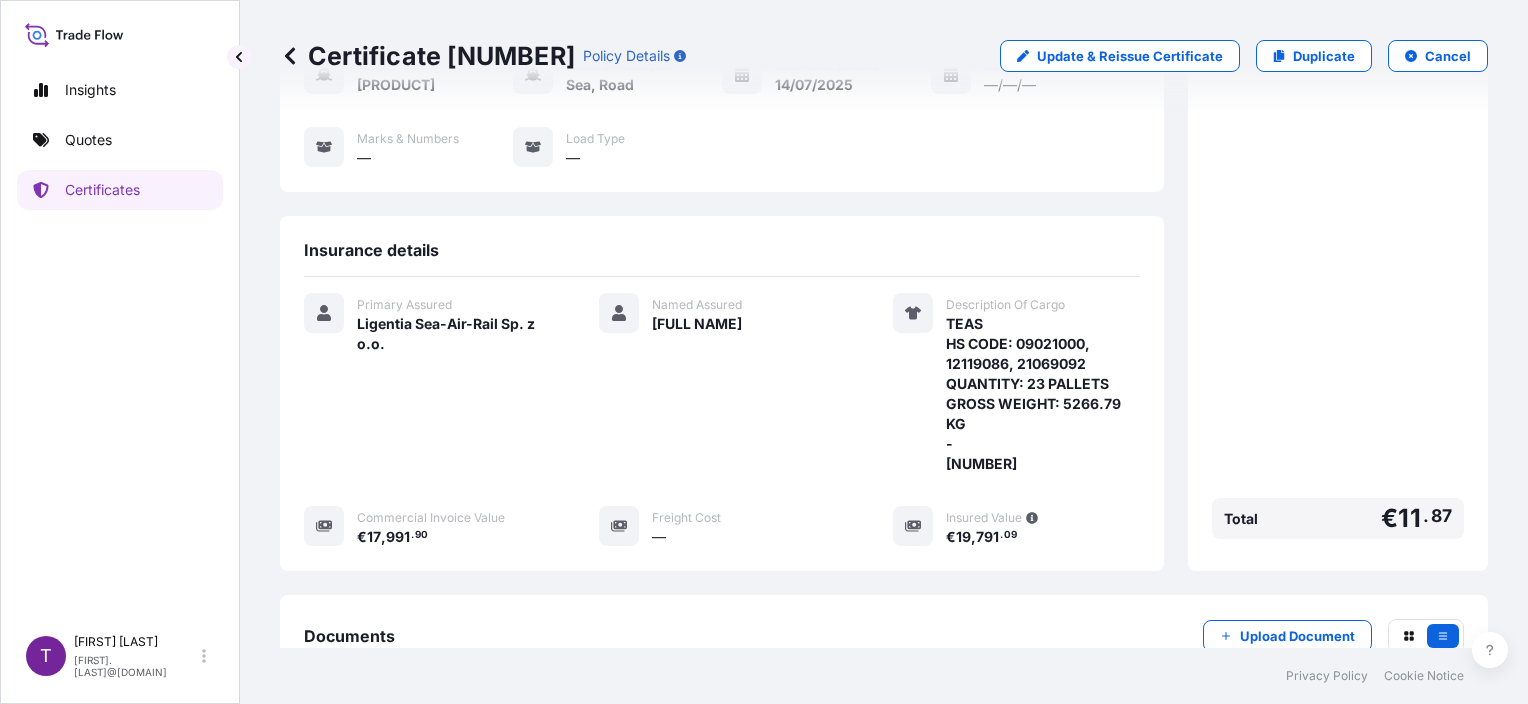 scroll, scrollTop: 424, scrollLeft: 0, axis: vertical 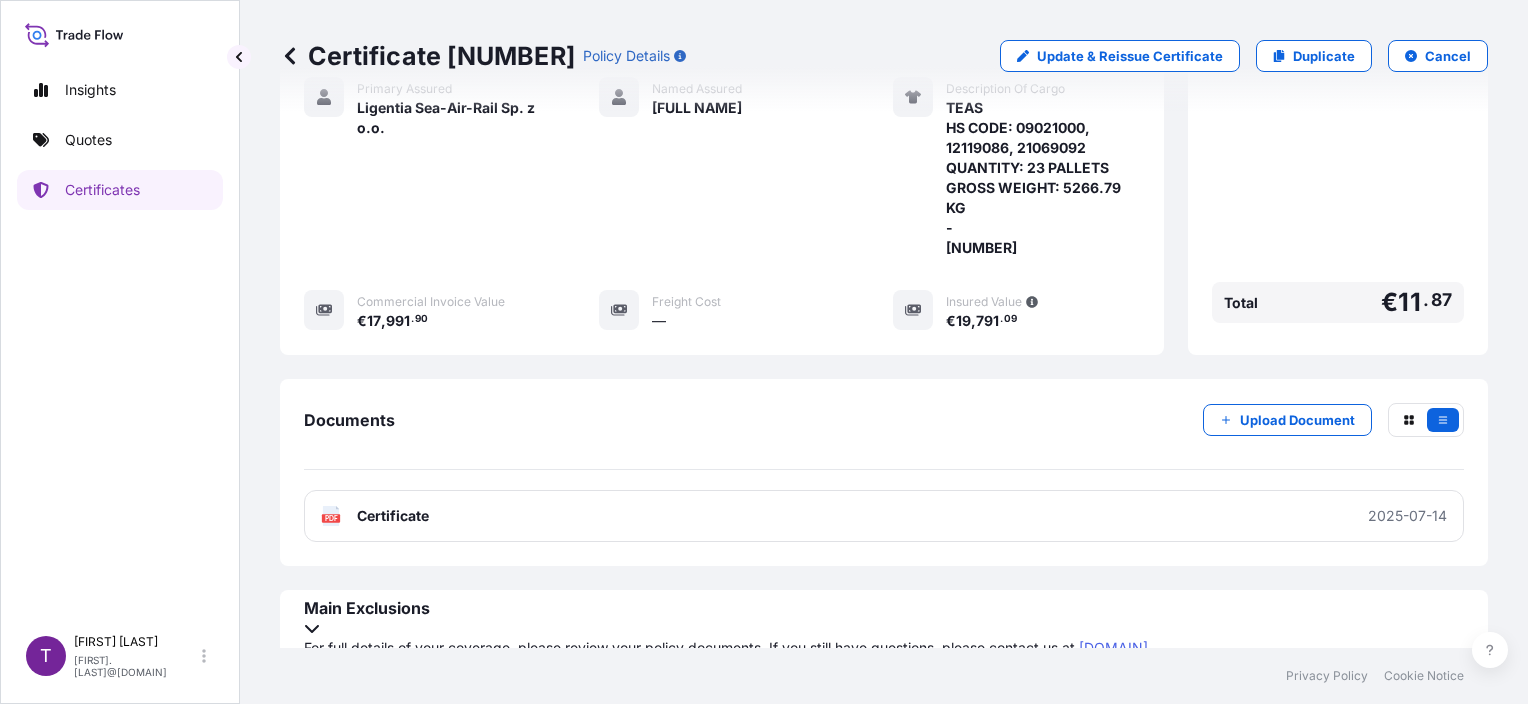 click on "Documents Upload Document PDF Certificate [YYYY]-[MM]-[DD]" at bounding box center [884, 472] 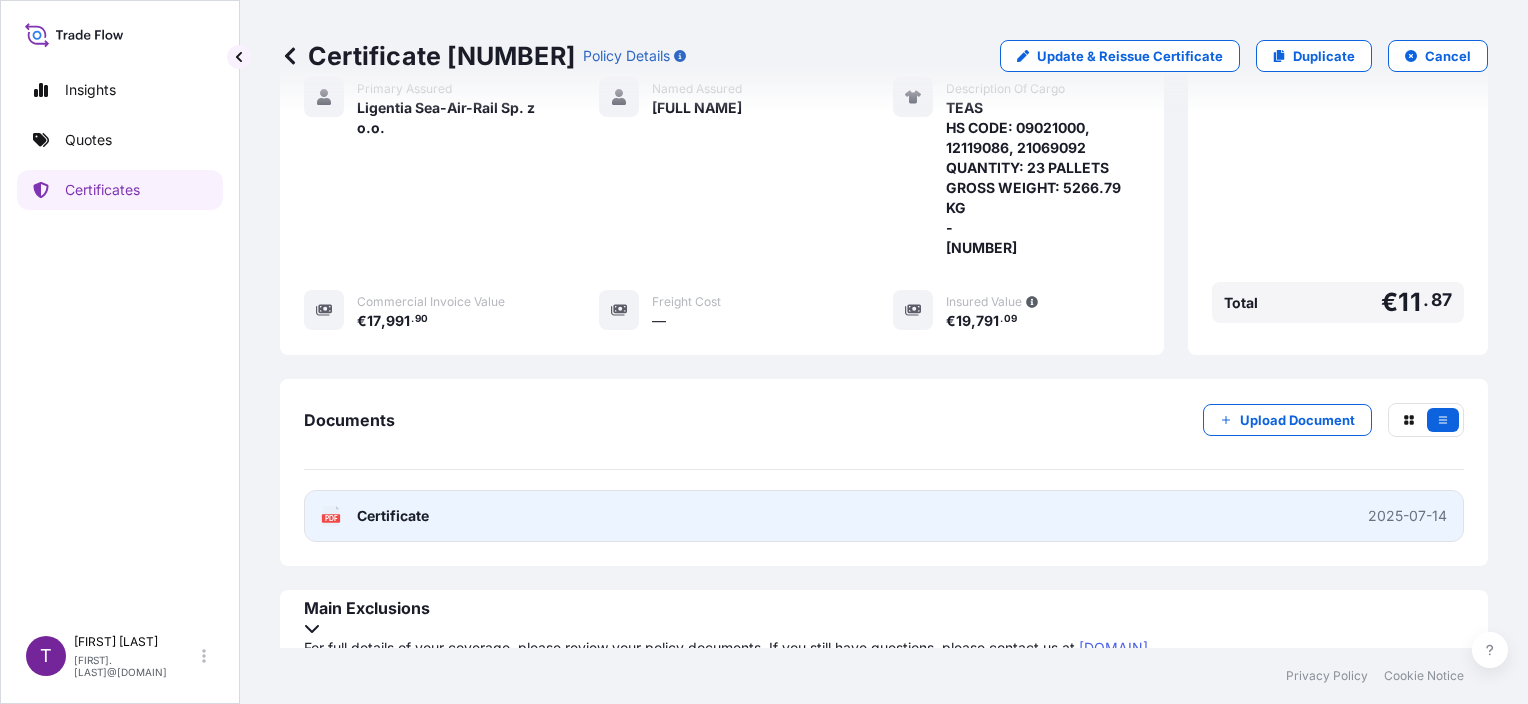 click on "PDF Certificate [YYYY]-[MM]-[DD]" at bounding box center (884, 516) 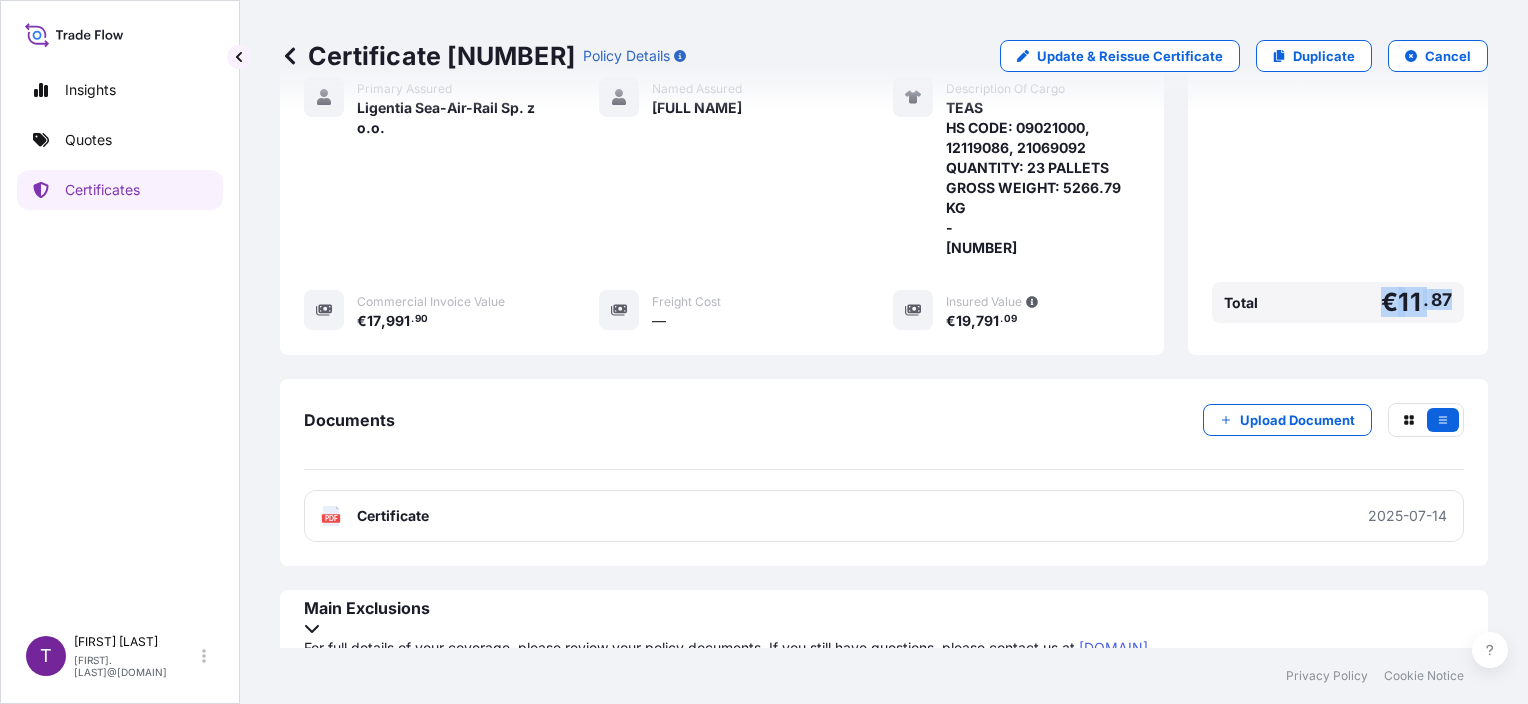 drag, startPoint x: 1348, startPoint y: 296, endPoint x: 1464, endPoint y: 296, distance: 116 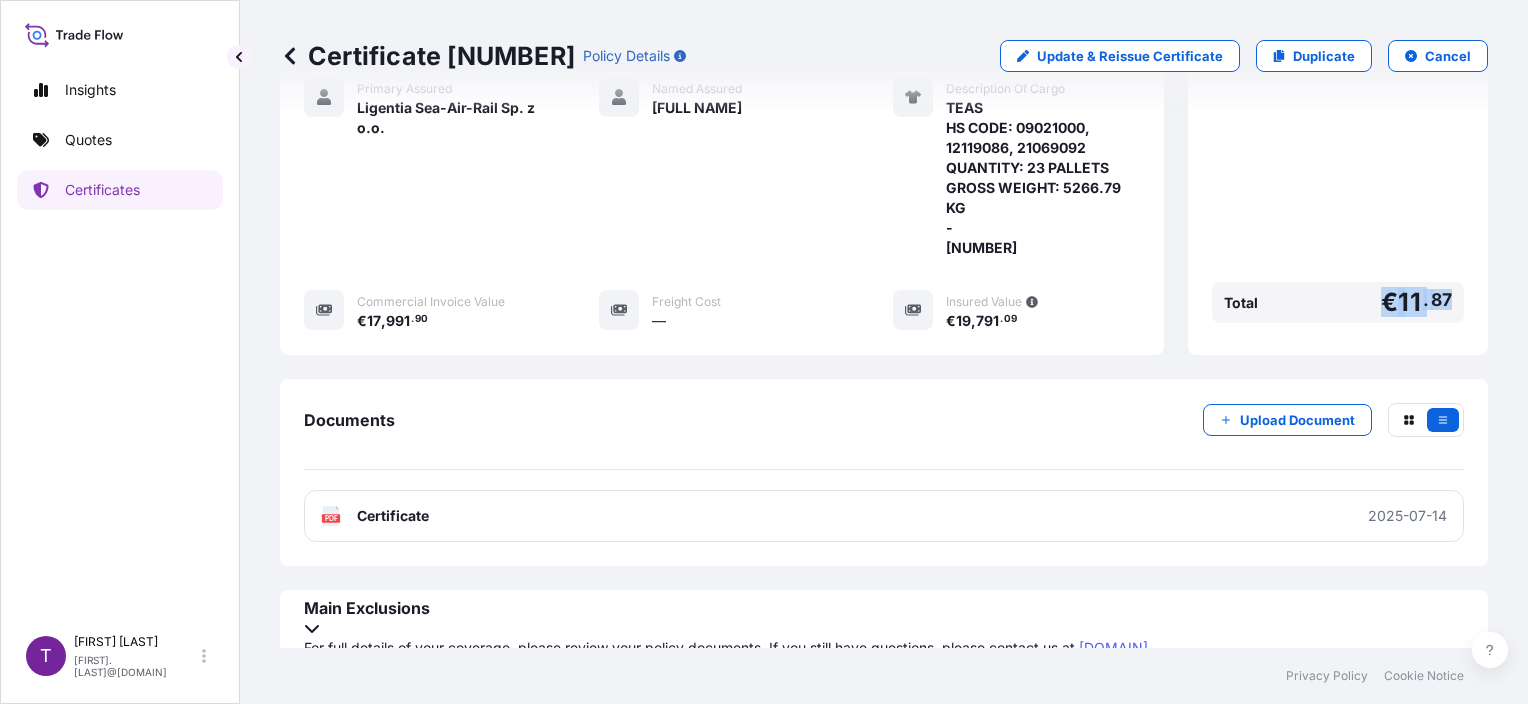 drag, startPoint x: 1464, startPoint y: 296, endPoint x: 1443, endPoint y: 293, distance: 21.213203 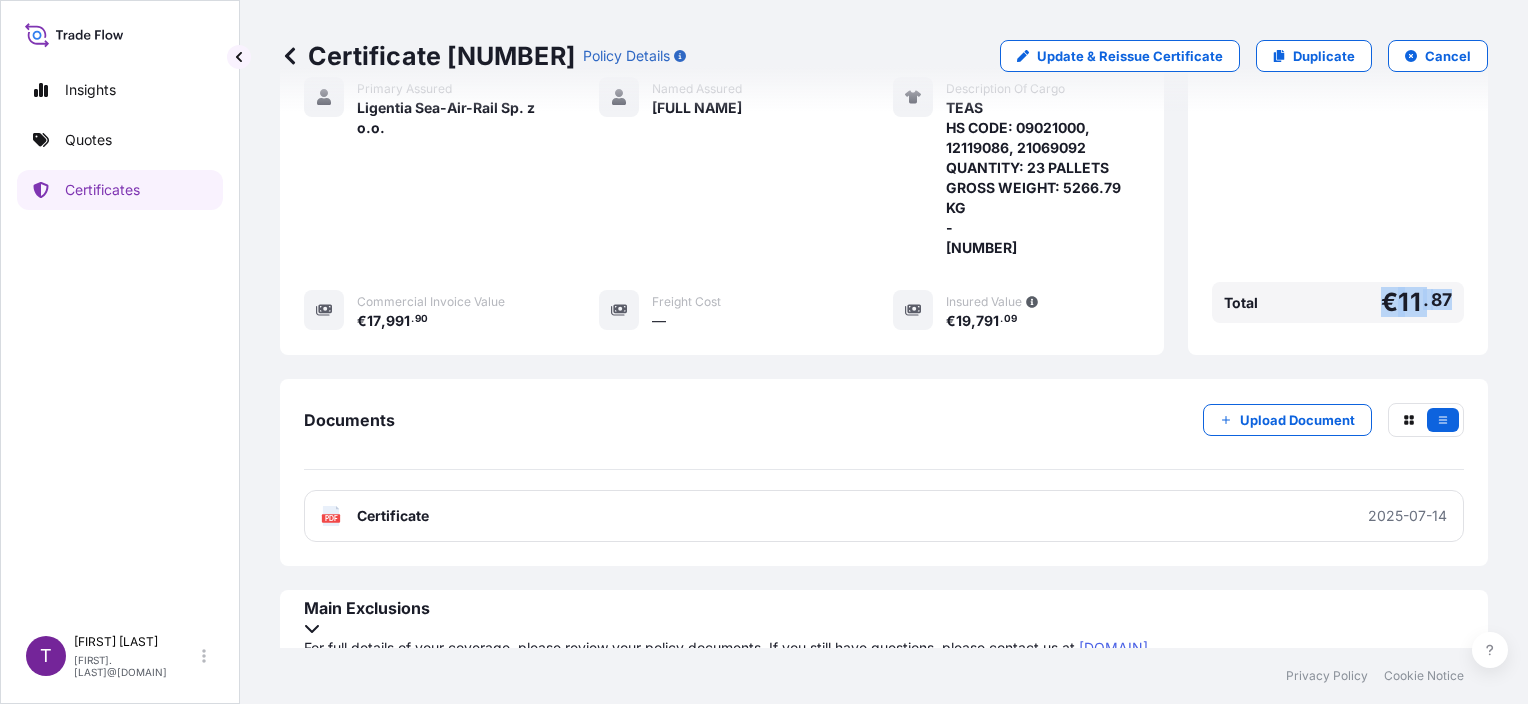 click on "87" at bounding box center [1441, 300] 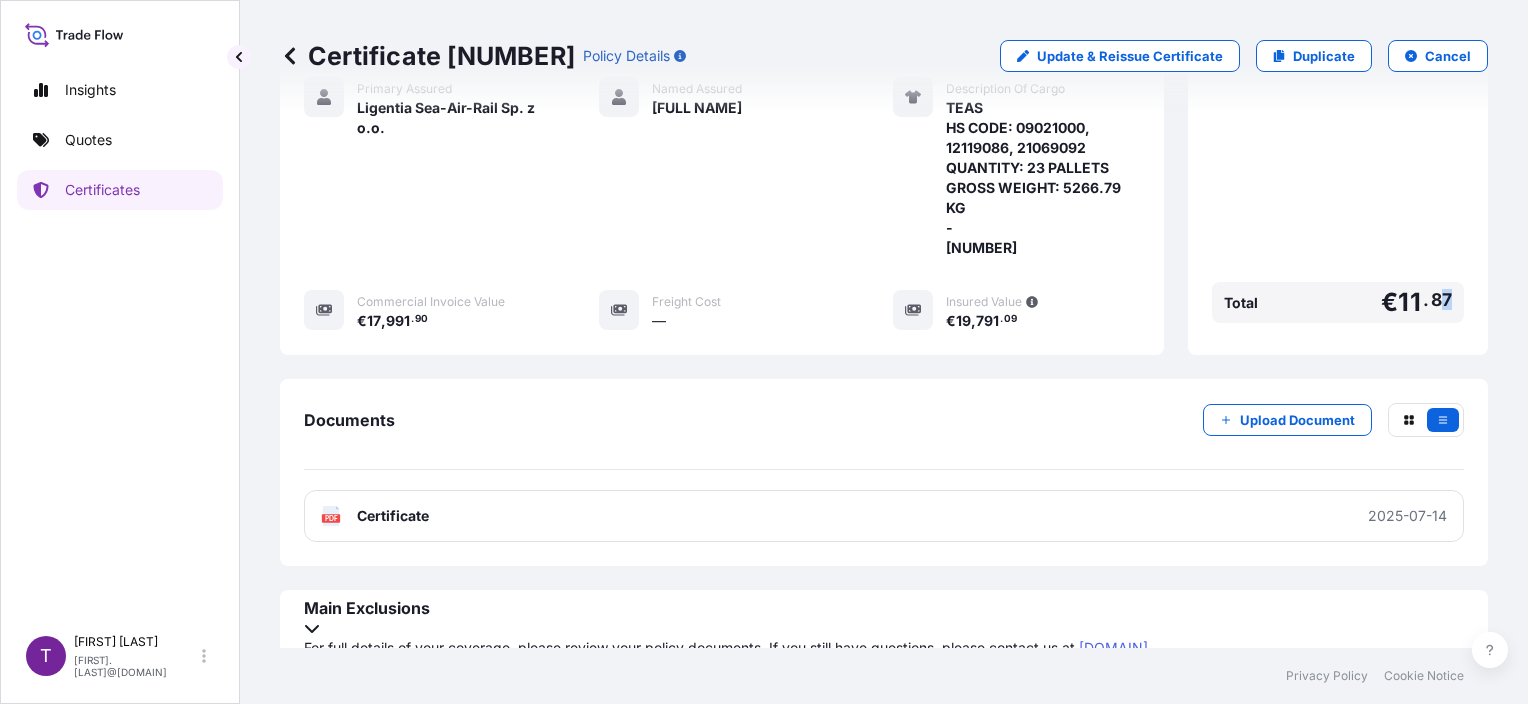 click on "87" at bounding box center [1441, 300] 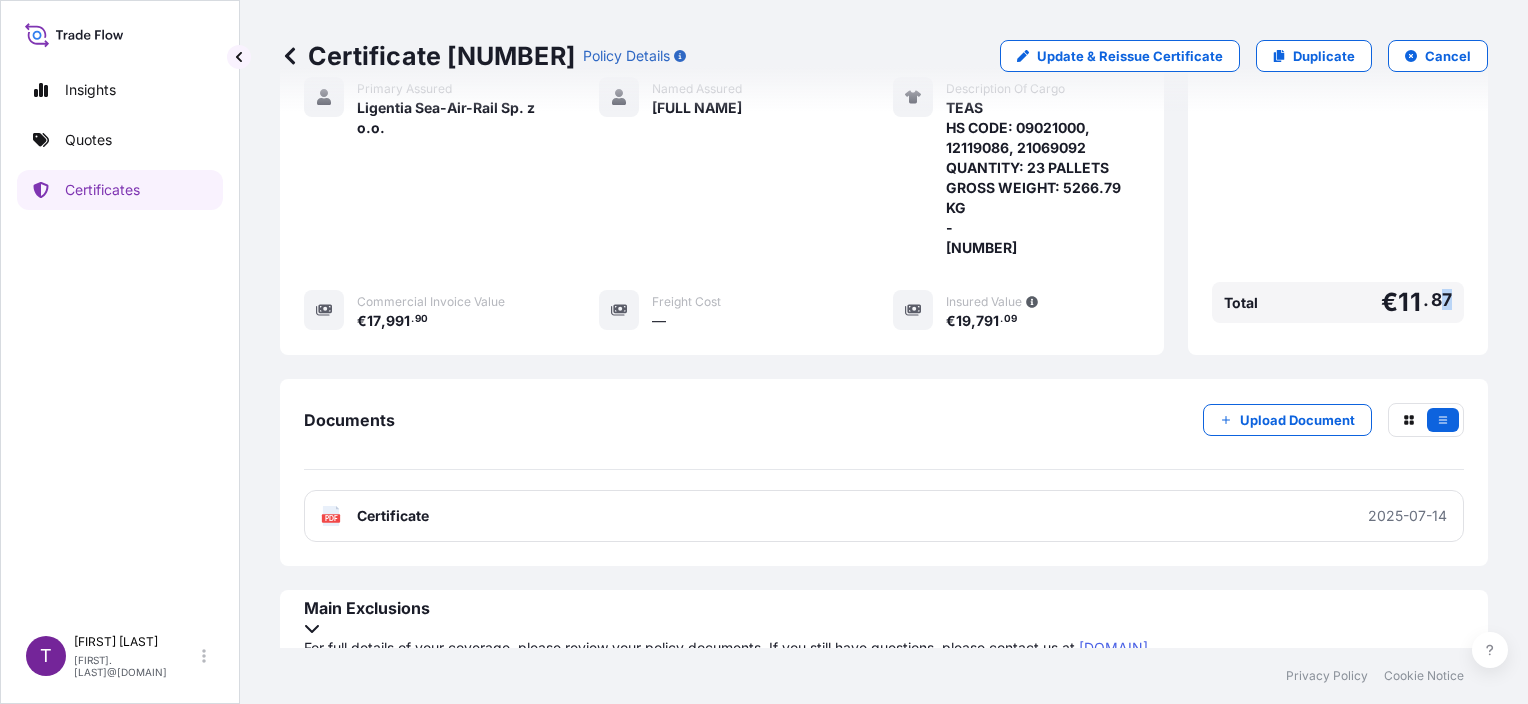 click on "Total € [PRICE]" at bounding box center [1338, 302] 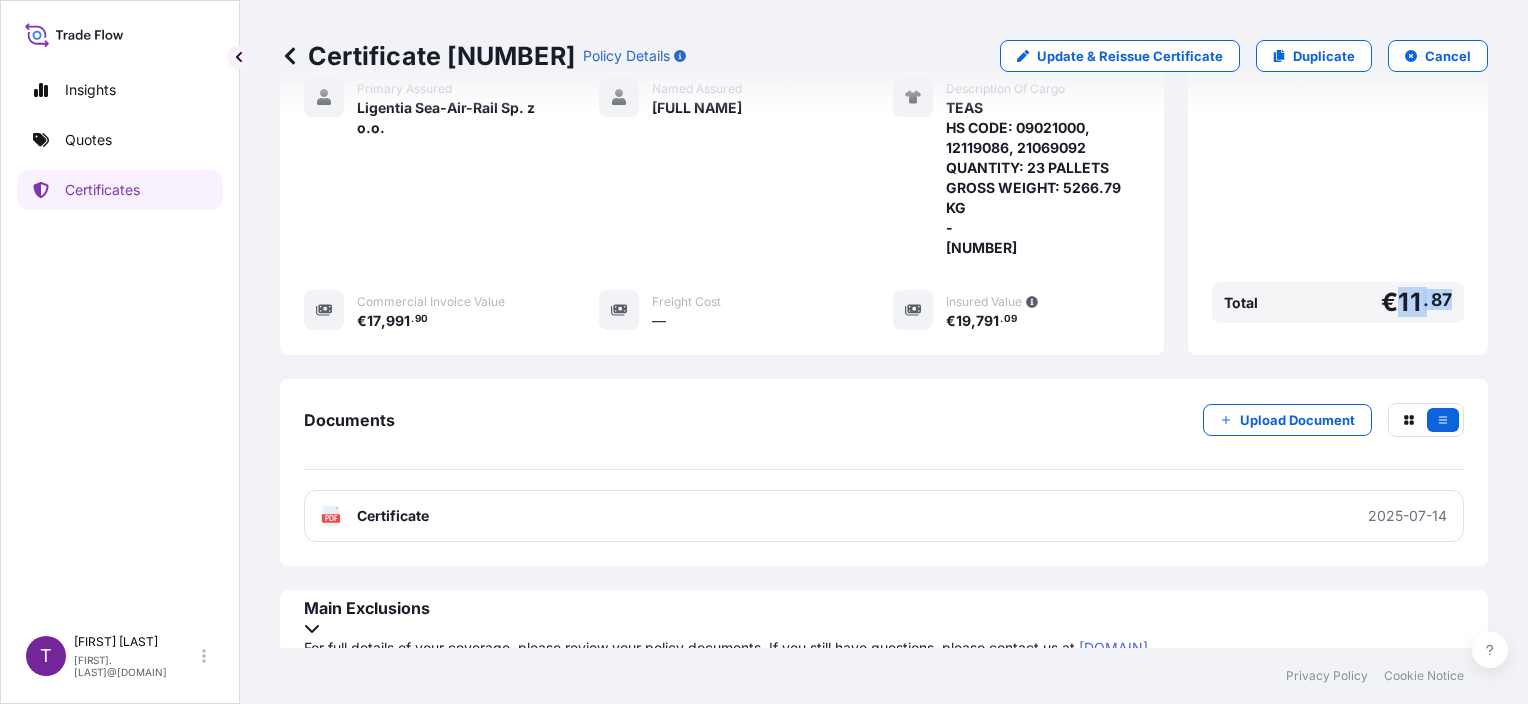 drag, startPoint x: 1416, startPoint y: 296, endPoint x: 1430, endPoint y: 295, distance: 14.035668 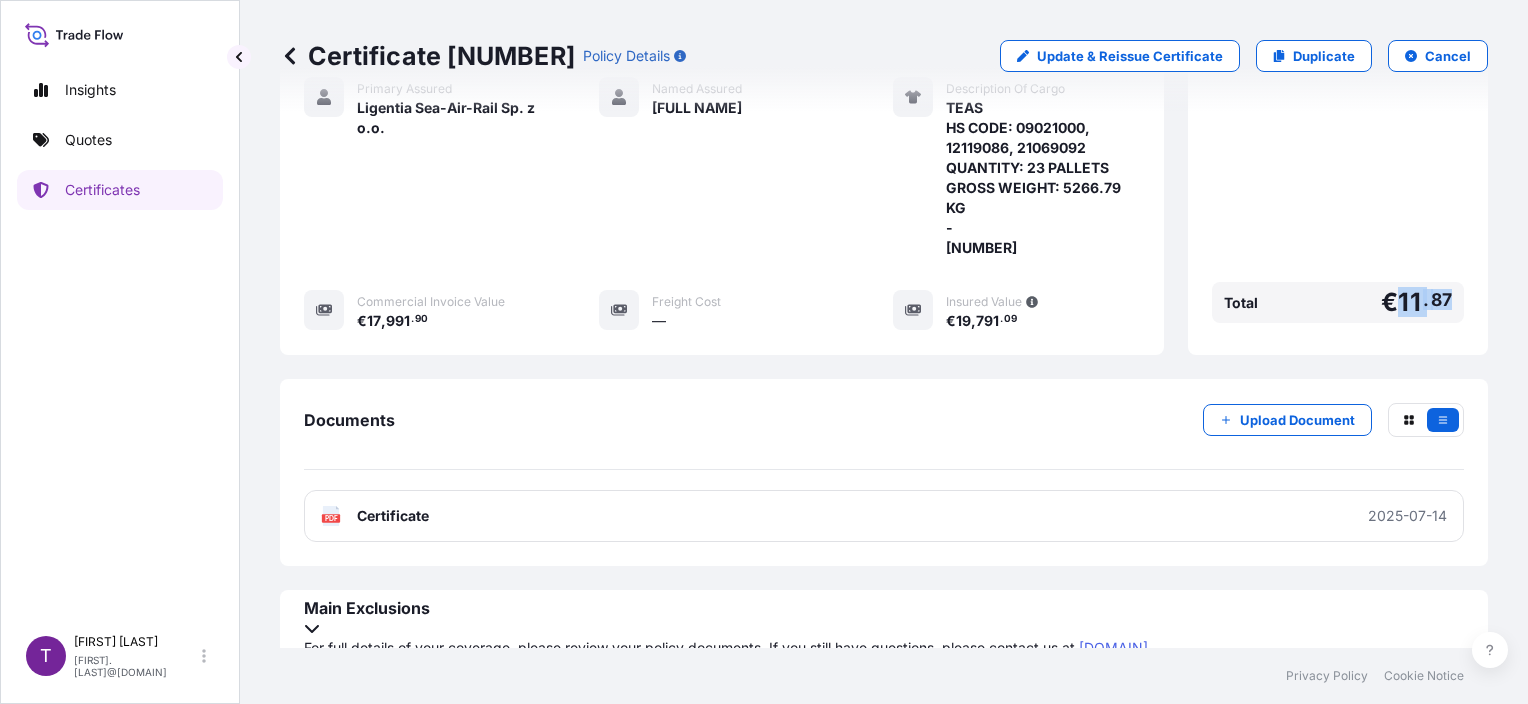 copy on "[PRICE]" 